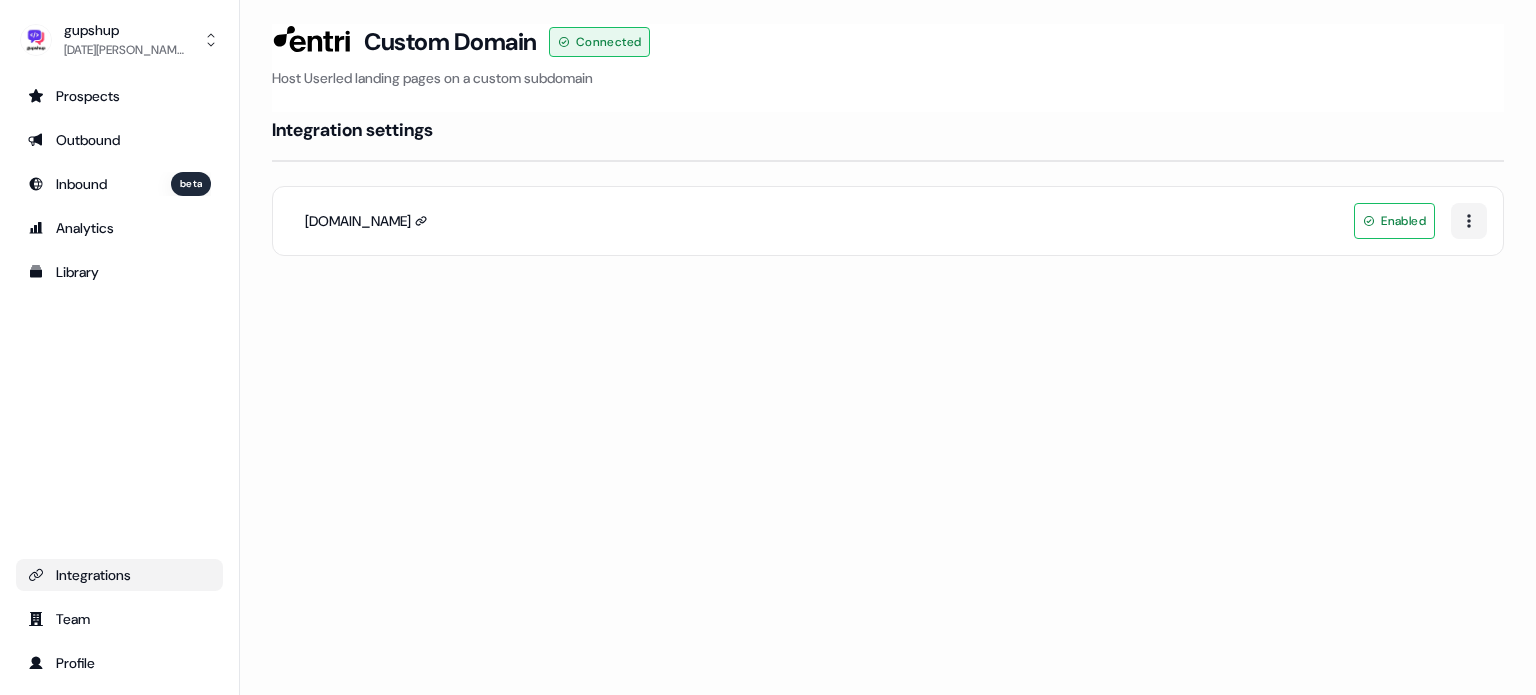 scroll, scrollTop: 0, scrollLeft: 0, axis: both 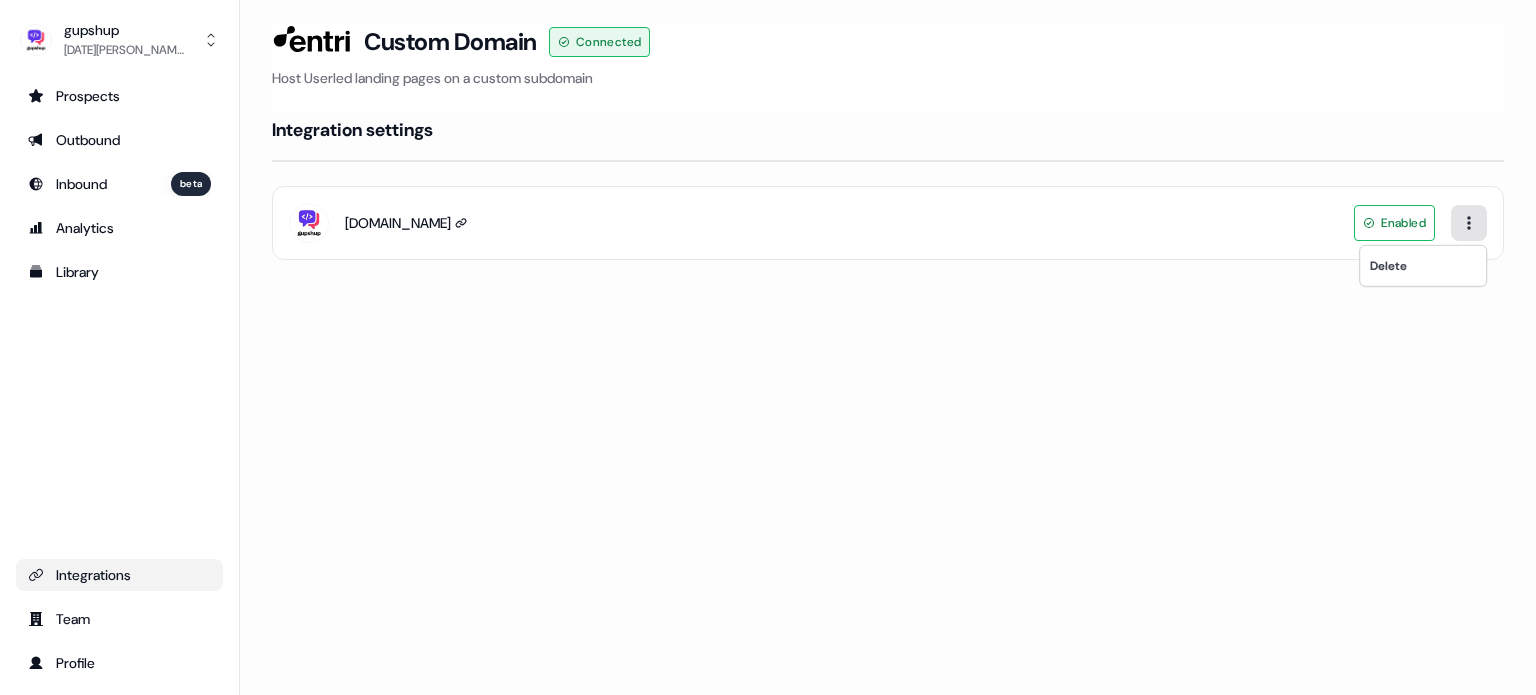 click on "For the best experience switch devices to a bigger screen. Go to [DOMAIN_NAME] gupshup [DATE][PERSON_NAME] Prospects Outbound Inbound beta Analytics Library   Integrations Team Profile Loading... Custom Domain Connected Host Userled landing pages on a custom subdomain Integration settings [DOMAIN_NAME] Enabled Delete" at bounding box center (768, 347) 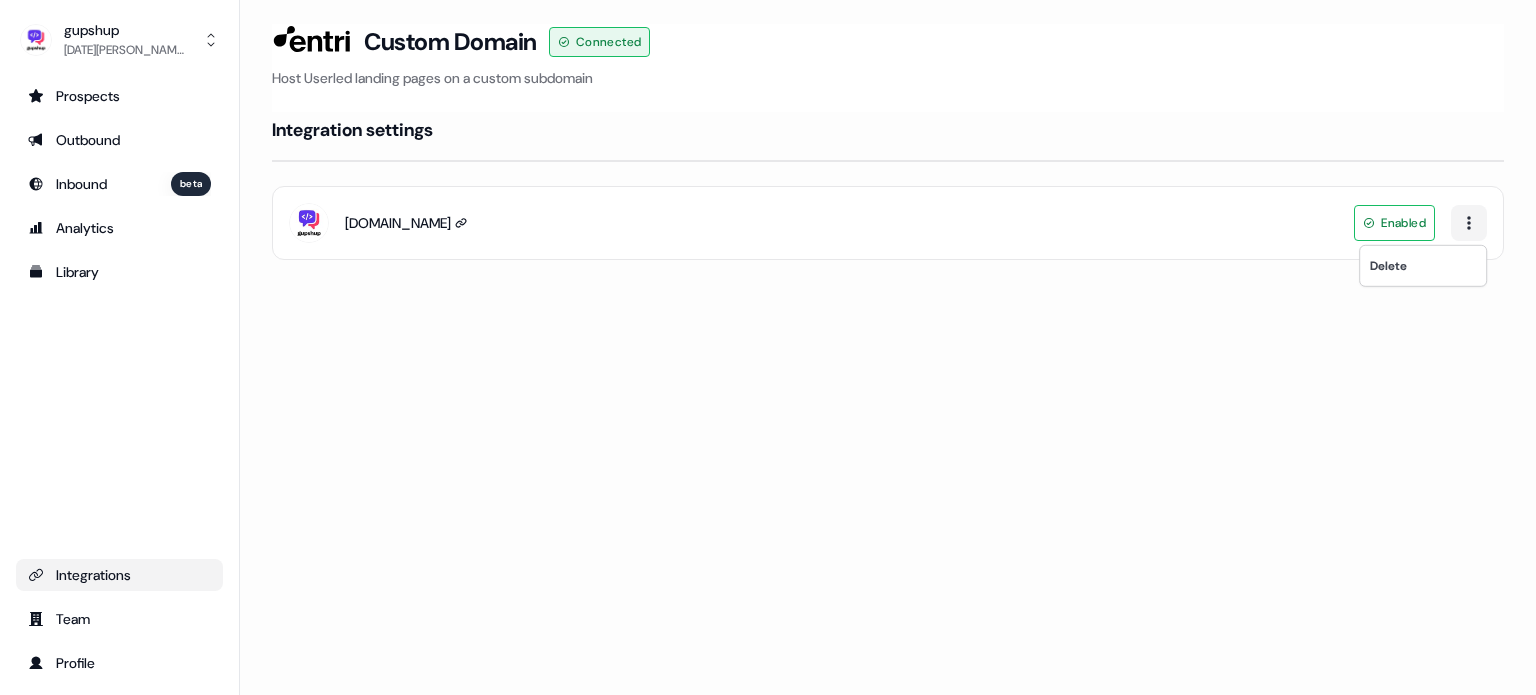 click on "For the best experience switch devices to a bigger screen. Go to [DOMAIN_NAME] gupshup [DATE][PERSON_NAME] Prospects Outbound Inbound beta Analytics Library   Integrations Team Profile Loading... Custom Domain Connected Host Userled landing pages on a custom subdomain Integration settings [DOMAIN_NAME] Enabled Delete" at bounding box center (768, 347) 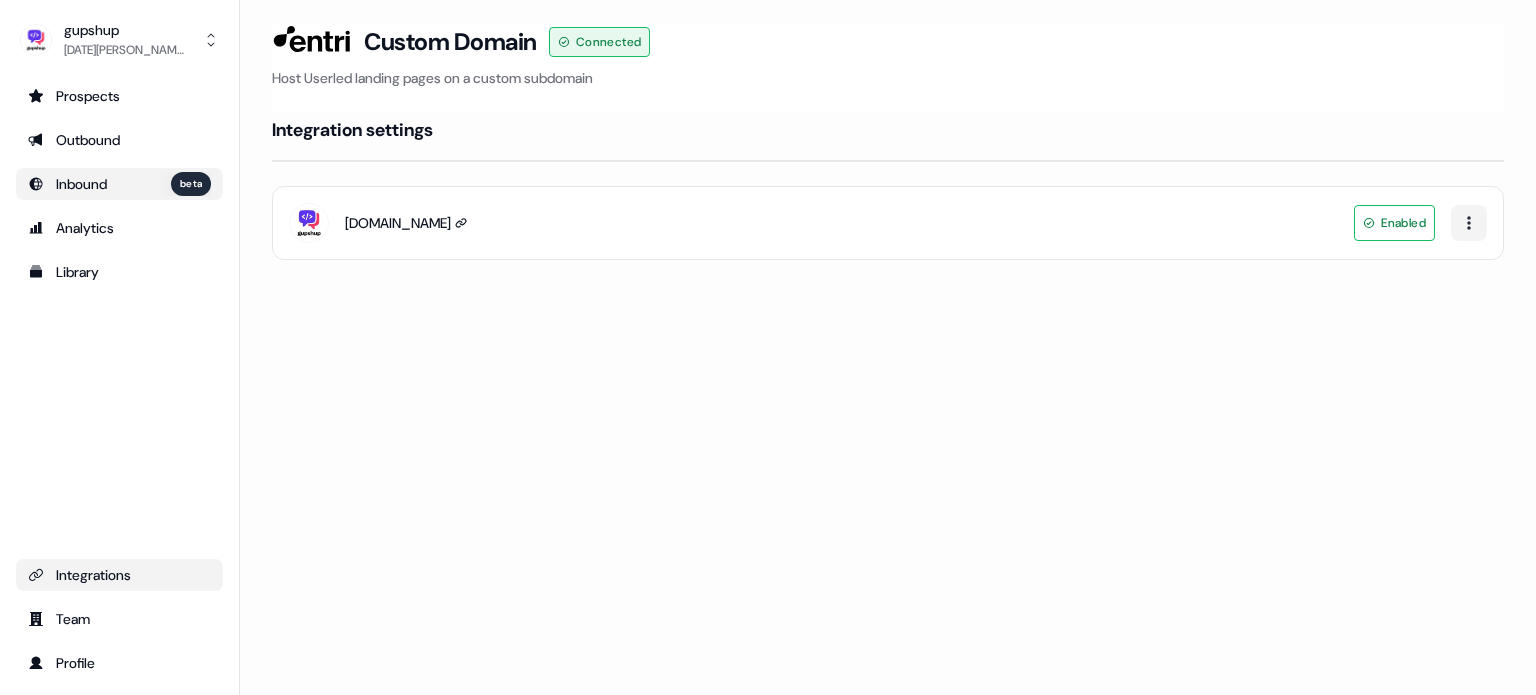 click on "Inbound beta" at bounding box center (133, 184) 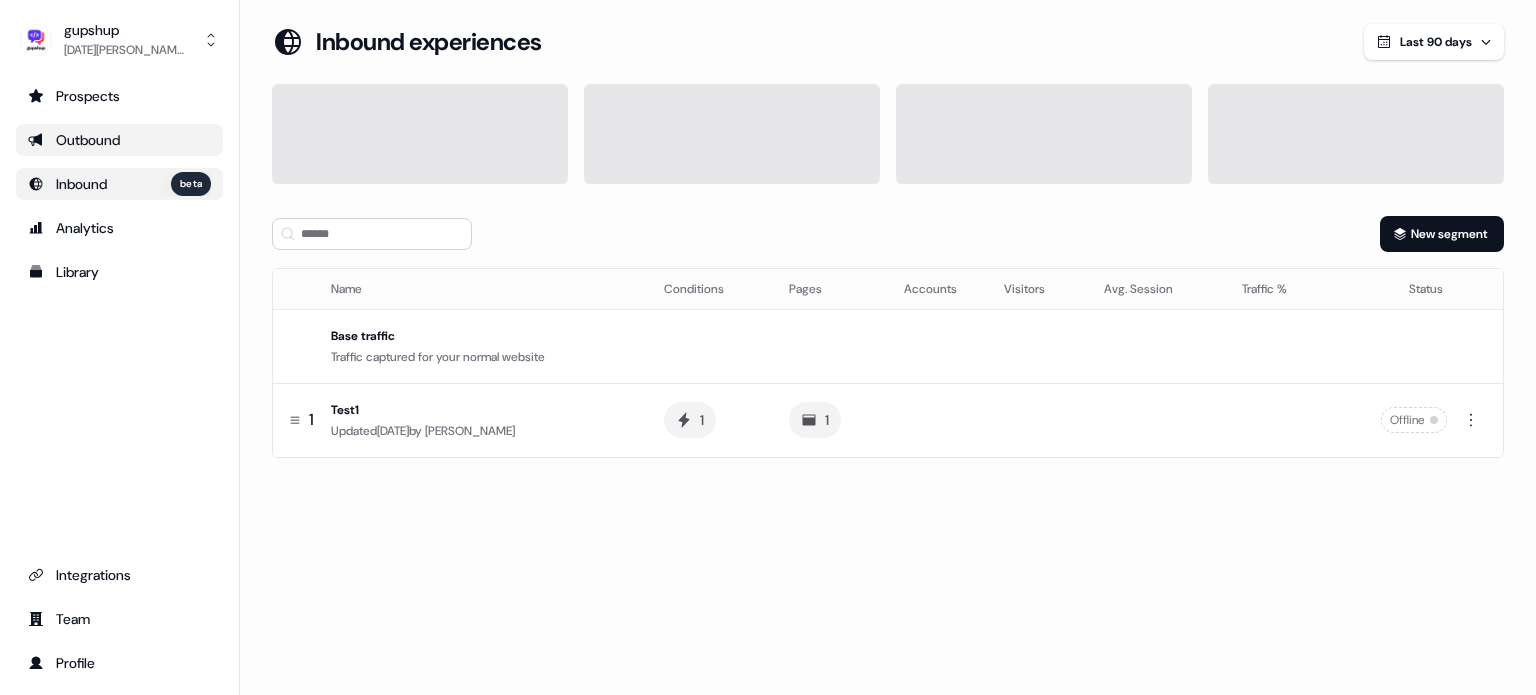 click on "Outbound" at bounding box center (119, 140) 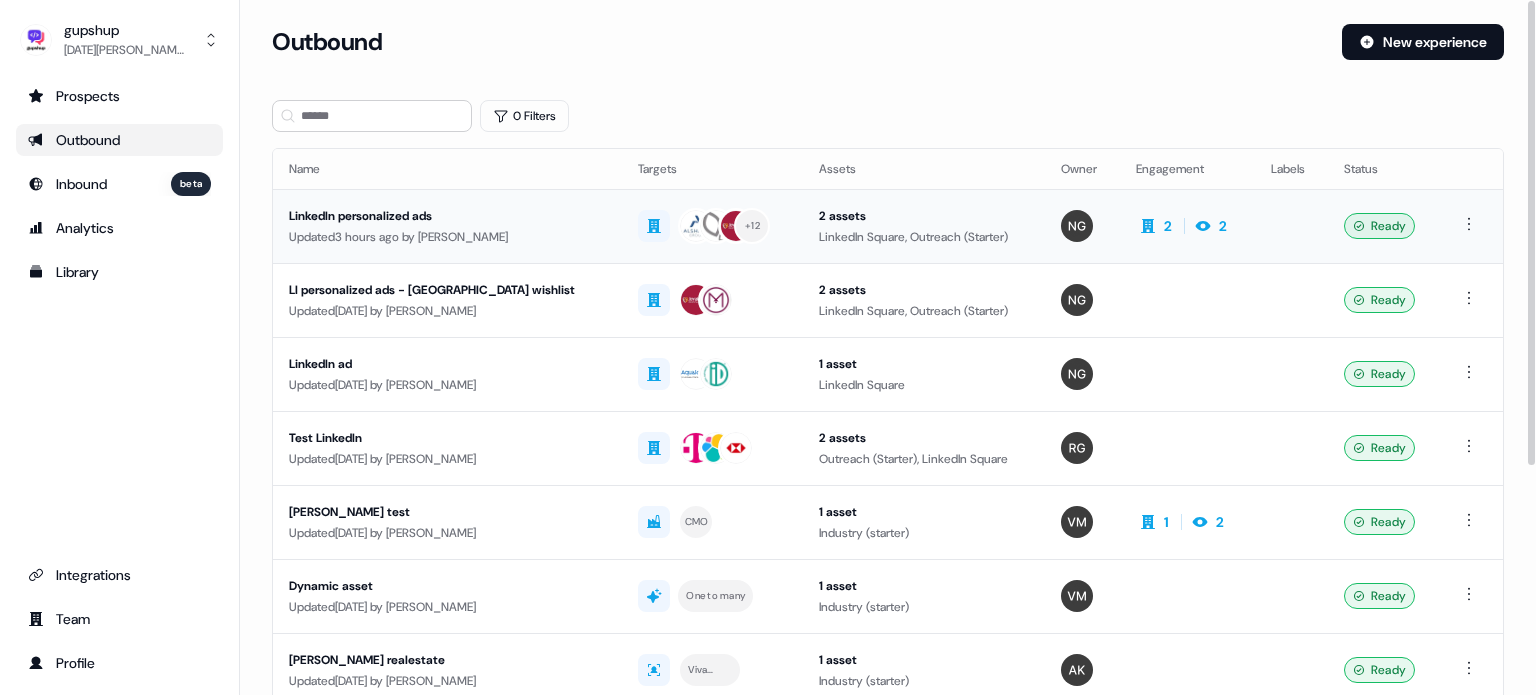 click on "+ 12" at bounding box center (752, 226) 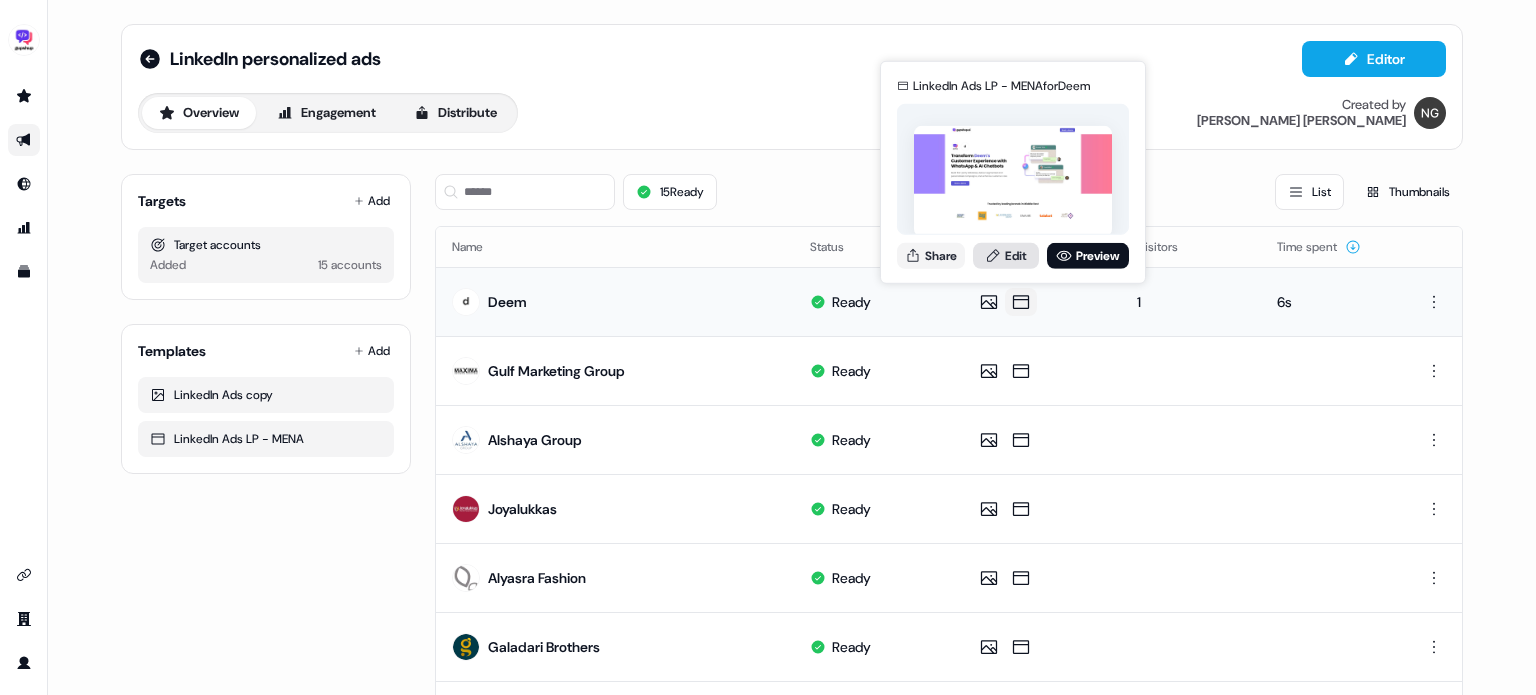 click on "Edit" at bounding box center [1006, 255] 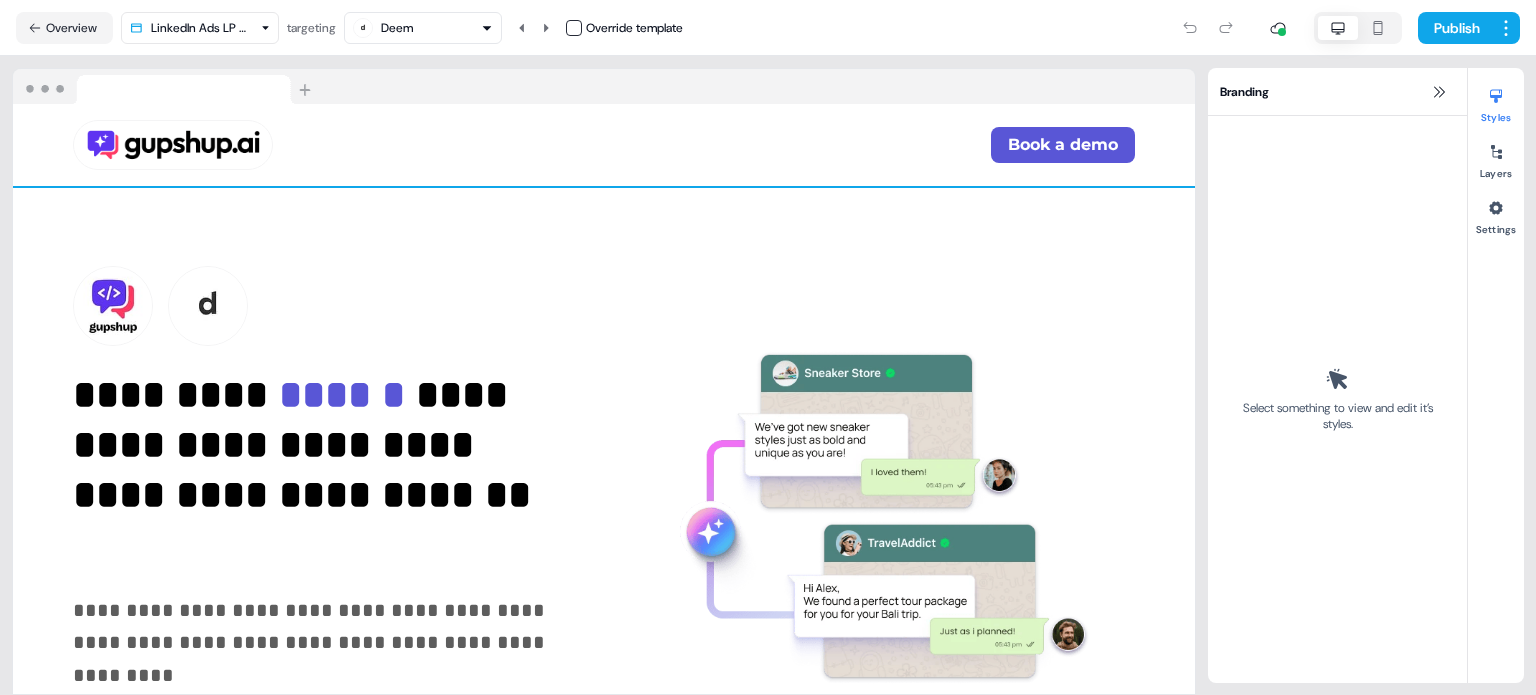 scroll, scrollTop: 0, scrollLeft: 0, axis: both 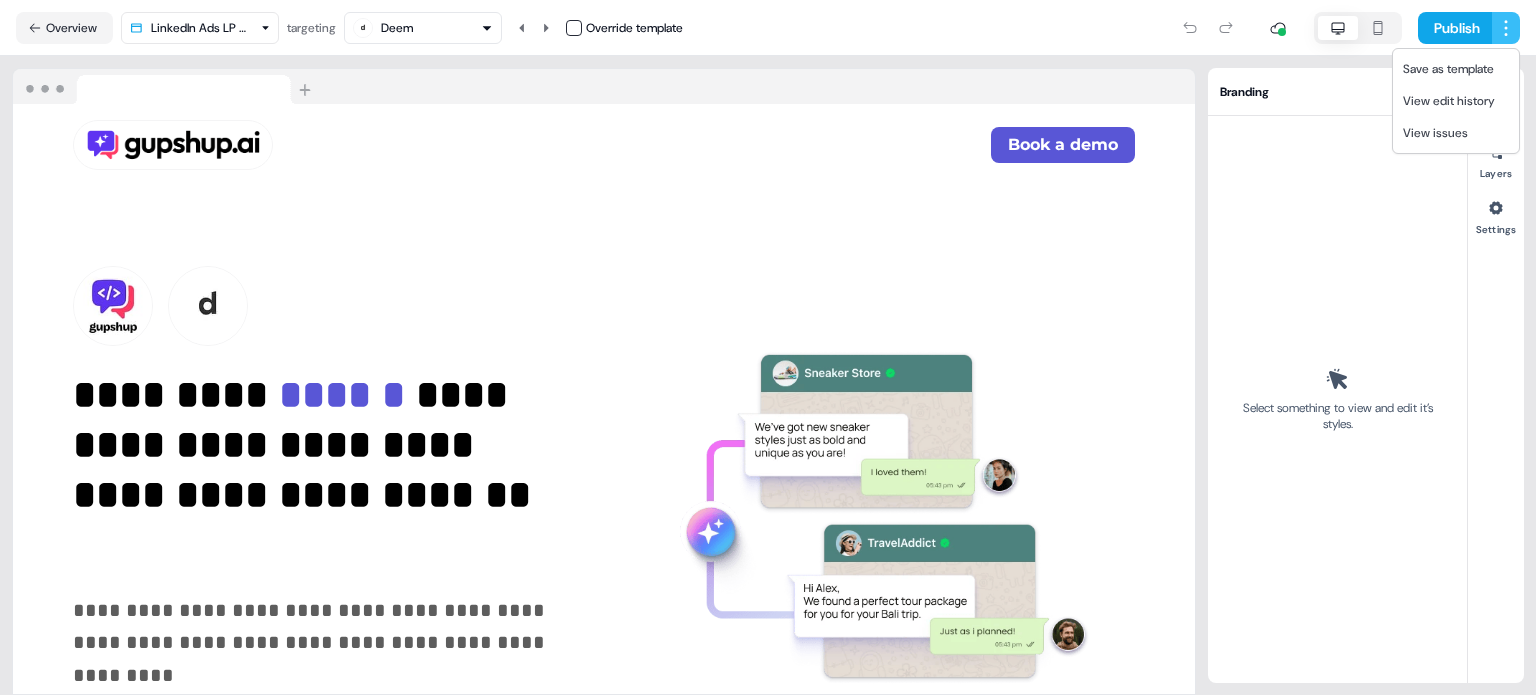 click on "**********" at bounding box center [768, 347] 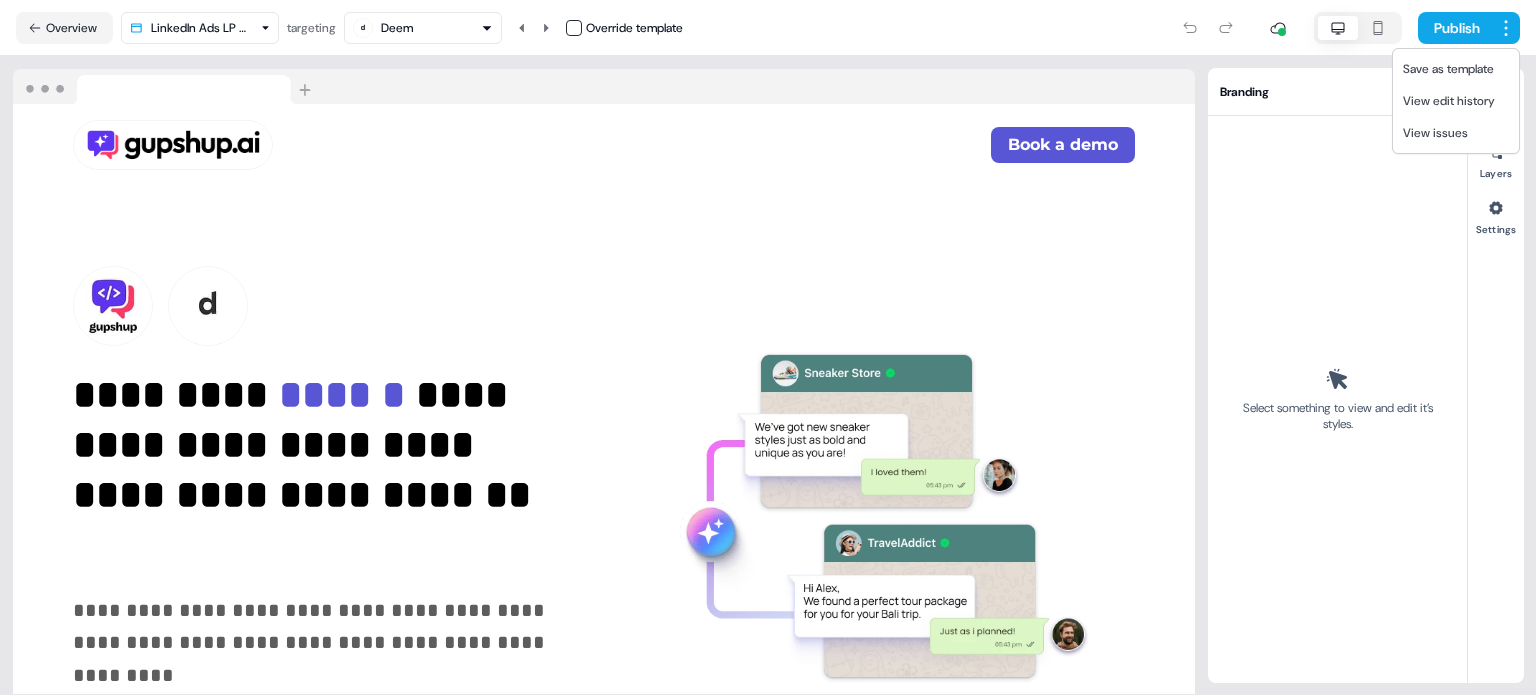 click on "**********" at bounding box center (768, 347) 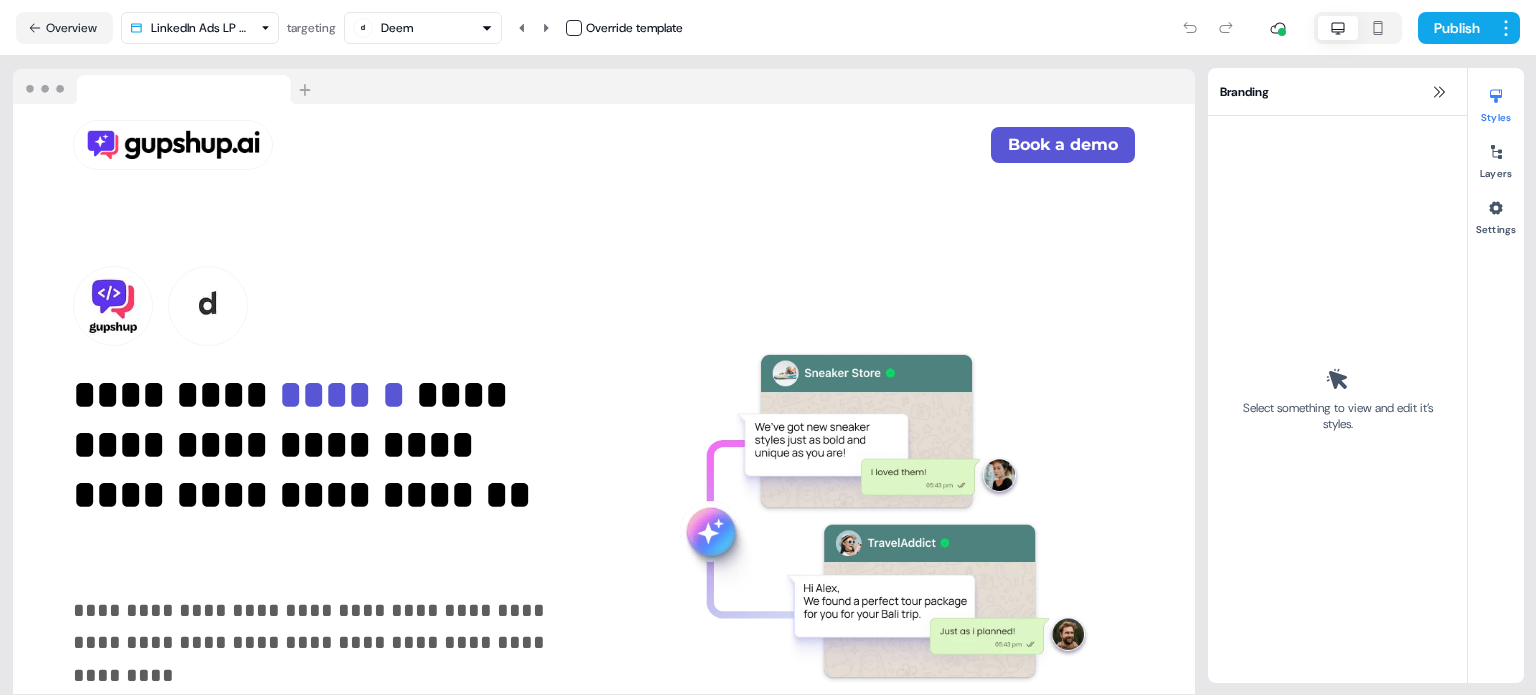 click on "Publish" at bounding box center [1455, 28] 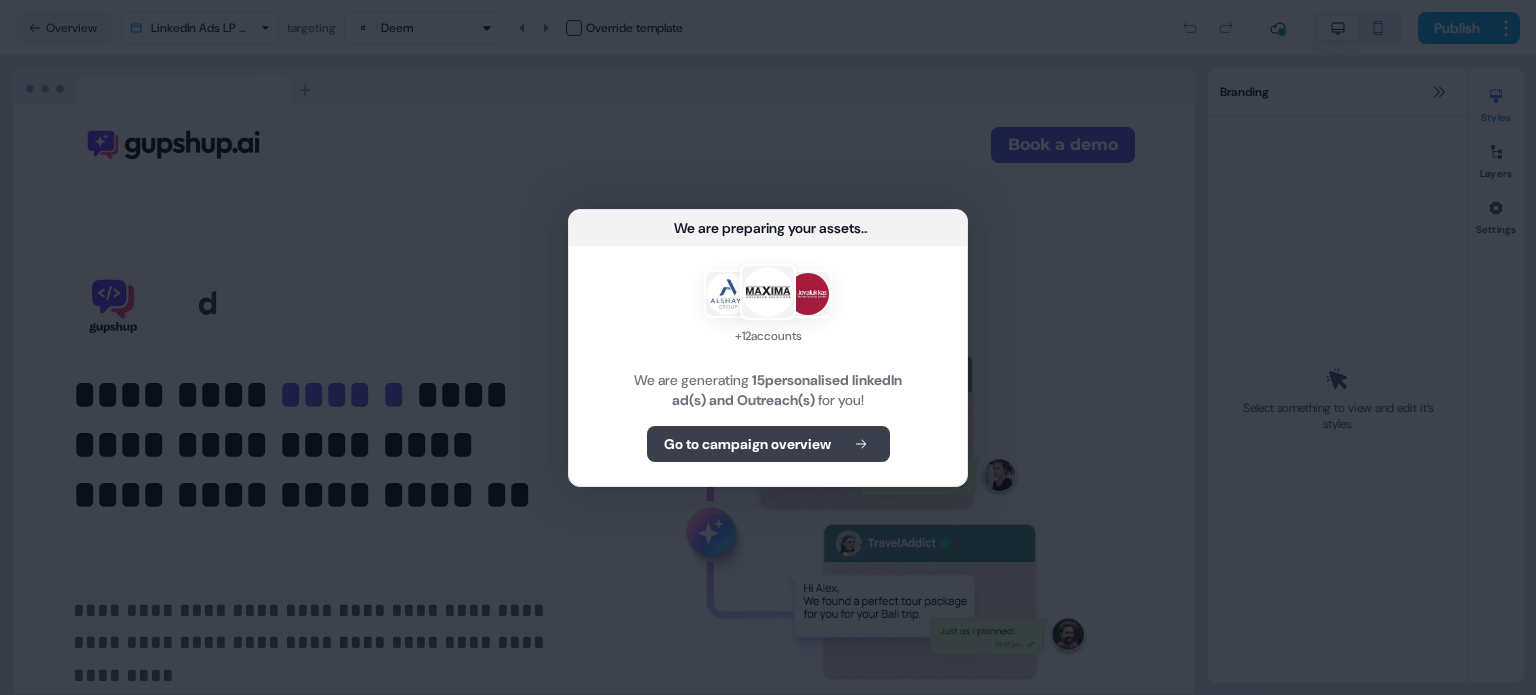 click 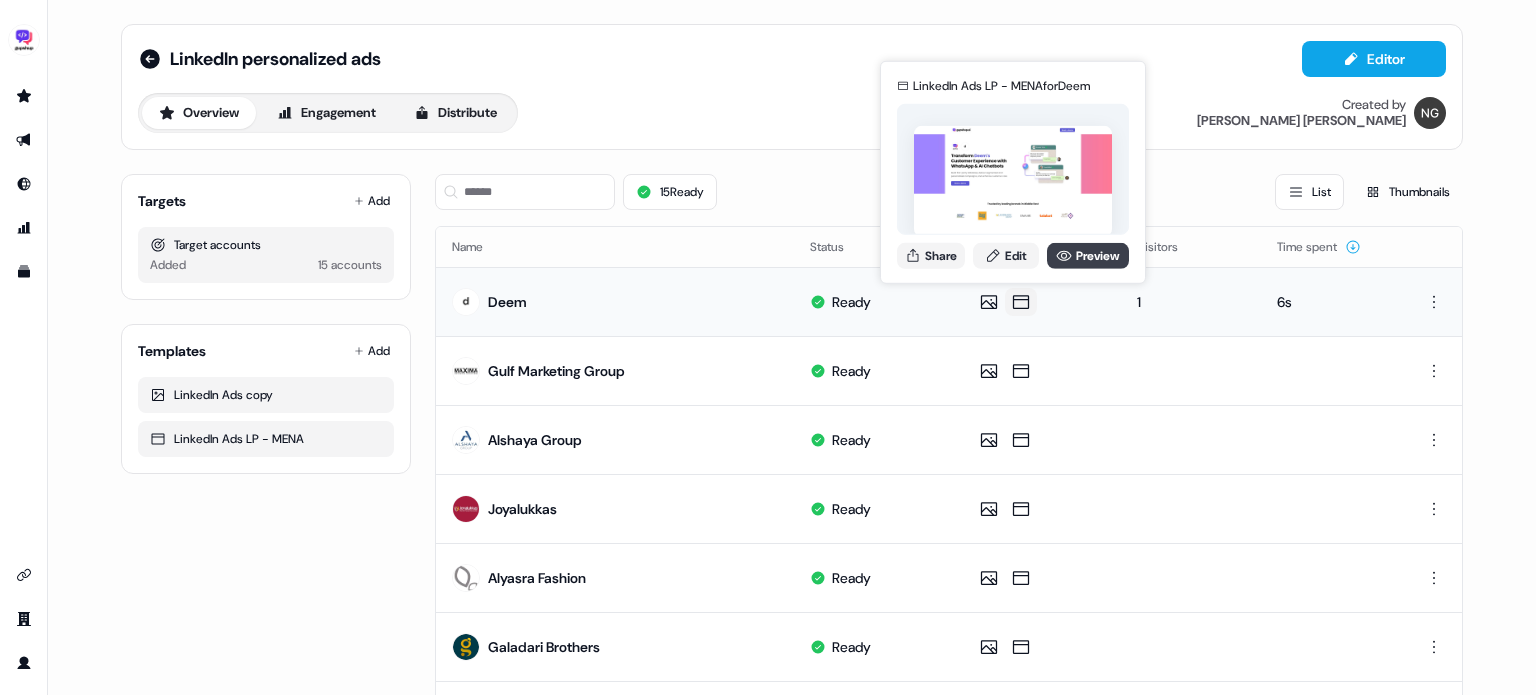 click 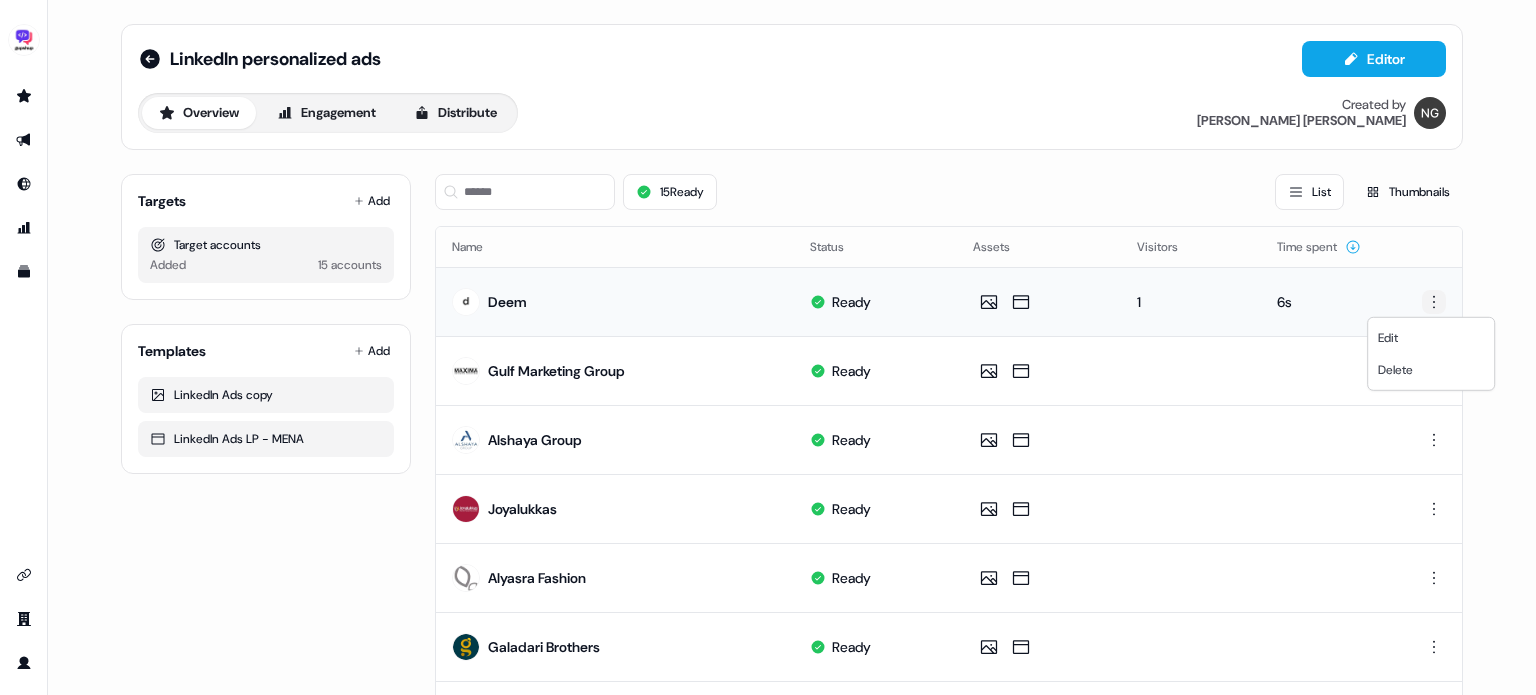 click on "For the best experience switch devices to a bigger screen. Go to [DOMAIN_NAME]   LinkedIn personalized ads Editor Overview Engagement Distribute Created by [PERSON_NAME] Targets Add Target   accounts Added 15   accounts Templates Add LinkedIn Ads copy LinkedIn Ads LP - MENA 15  Ready List Thumbnails Name Status Assets Visitors Time spent Deem Ready 1 6s Gulf Marketing Group Ready Alshaya Group Ready Joyalukkas Ready Alyasra Fashion Ready Galadari Brothers Ready Alyasra Foods Ready Zurich Insurance Ready ChalhoubGroup Ready MAGRABi Ready [GEOGRAPHIC_DATA] Ready Al-Futtaim Auto Ready Oman Air Ready 1 Jazeera Paints Ready Aster Hospitals [GEOGRAPHIC_DATA] Ready Page  1  of 1 Edit Delete" at bounding box center [768, 347] 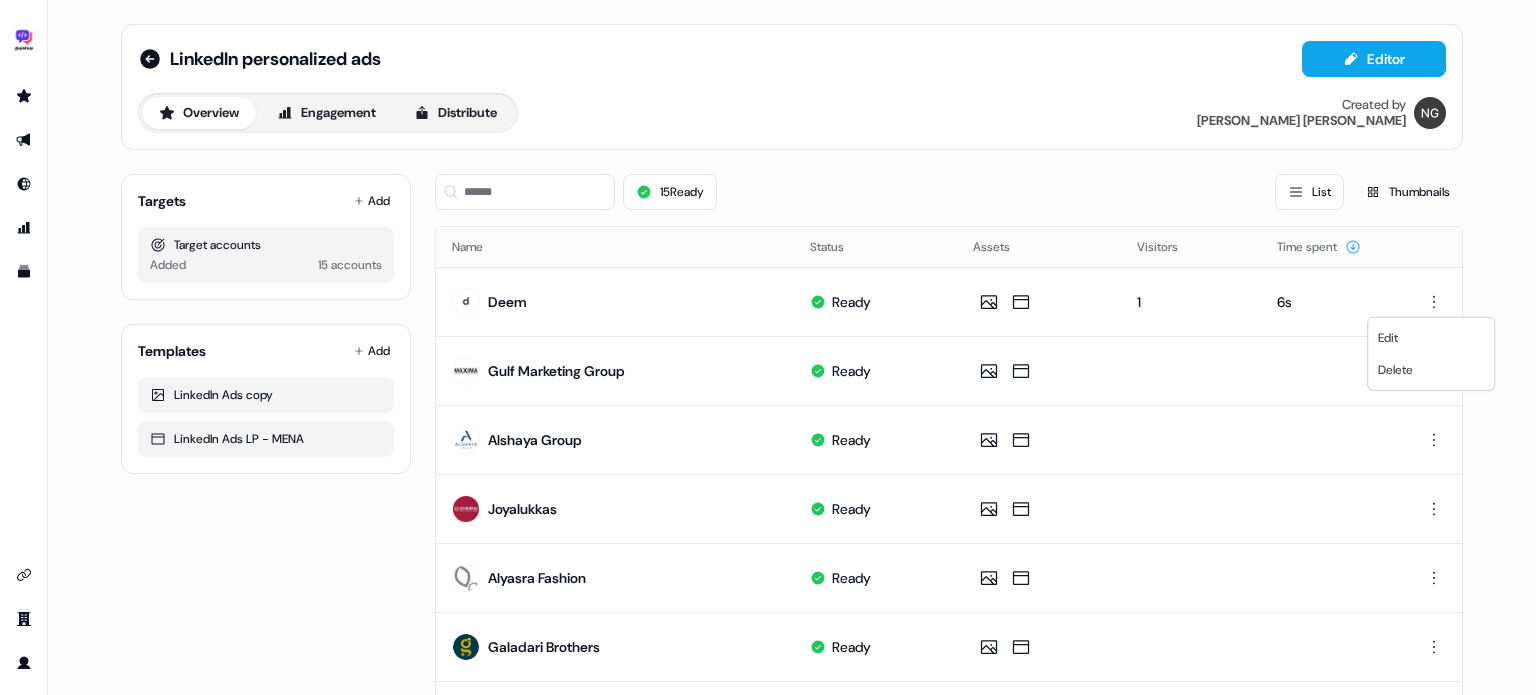 click on "For the best experience switch devices to a bigger screen. Go to [DOMAIN_NAME]   LinkedIn personalized ads Editor Overview Engagement Distribute Created by [PERSON_NAME] Targets Add Target   accounts Added 15   accounts Templates Add LinkedIn Ads copy LinkedIn Ads LP - MENA 15  Ready List Thumbnails Name Status Assets Visitors Time spent Deem Ready 1 6s Gulf Marketing Group Ready Alshaya Group Ready Joyalukkas Ready Alyasra Fashion Ready Galadari Brothers Ready Alyasra Foods Ready Zurich Insurance Ready ChalhoubGroup Ready MAGRABi Ready [GEOGRAPHIC_DATA] Ready Al-Futtaim Auto Ready Oman Air Ready 1 Jazeera Paints Ready Aster Hospitals [GEOGRAPHIC_DATA] Ready Page  1  of 1 Edit Delete" at bounding box center [768, 347] 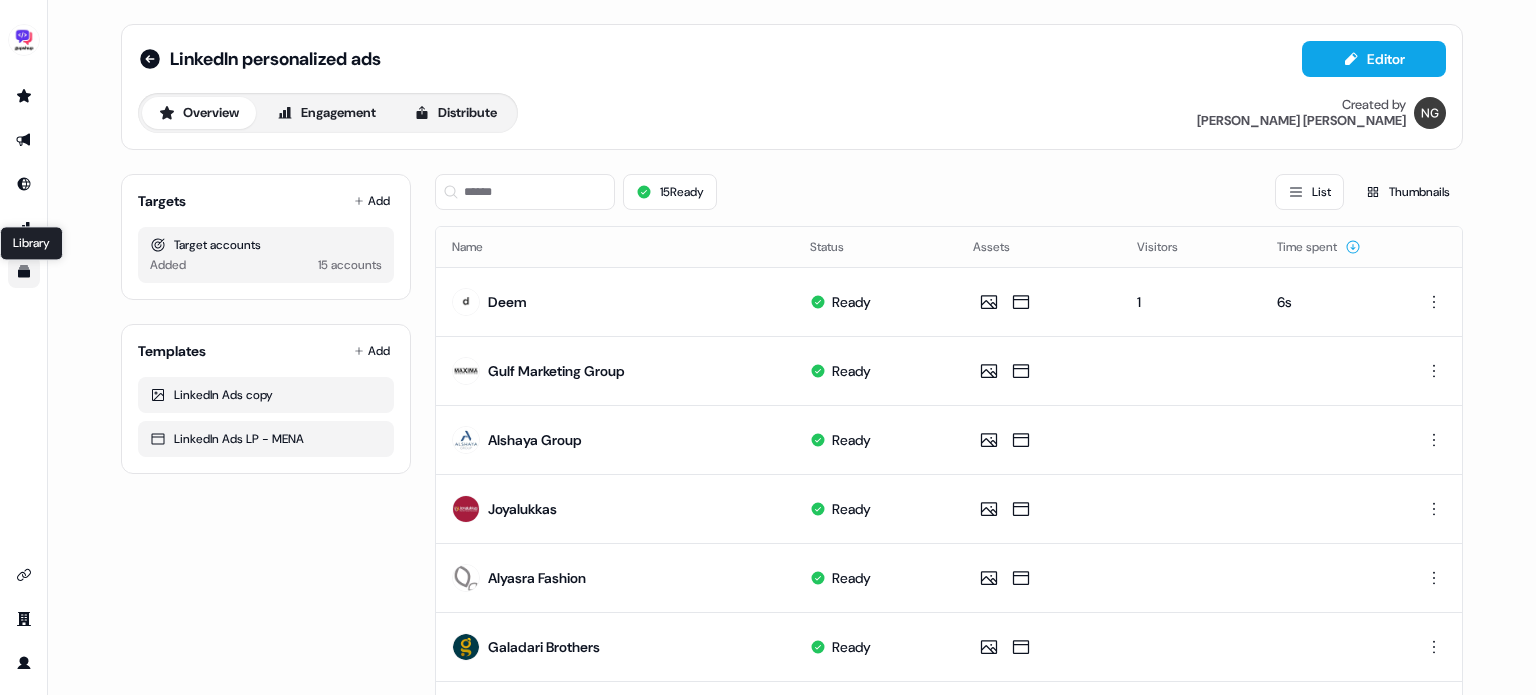 click 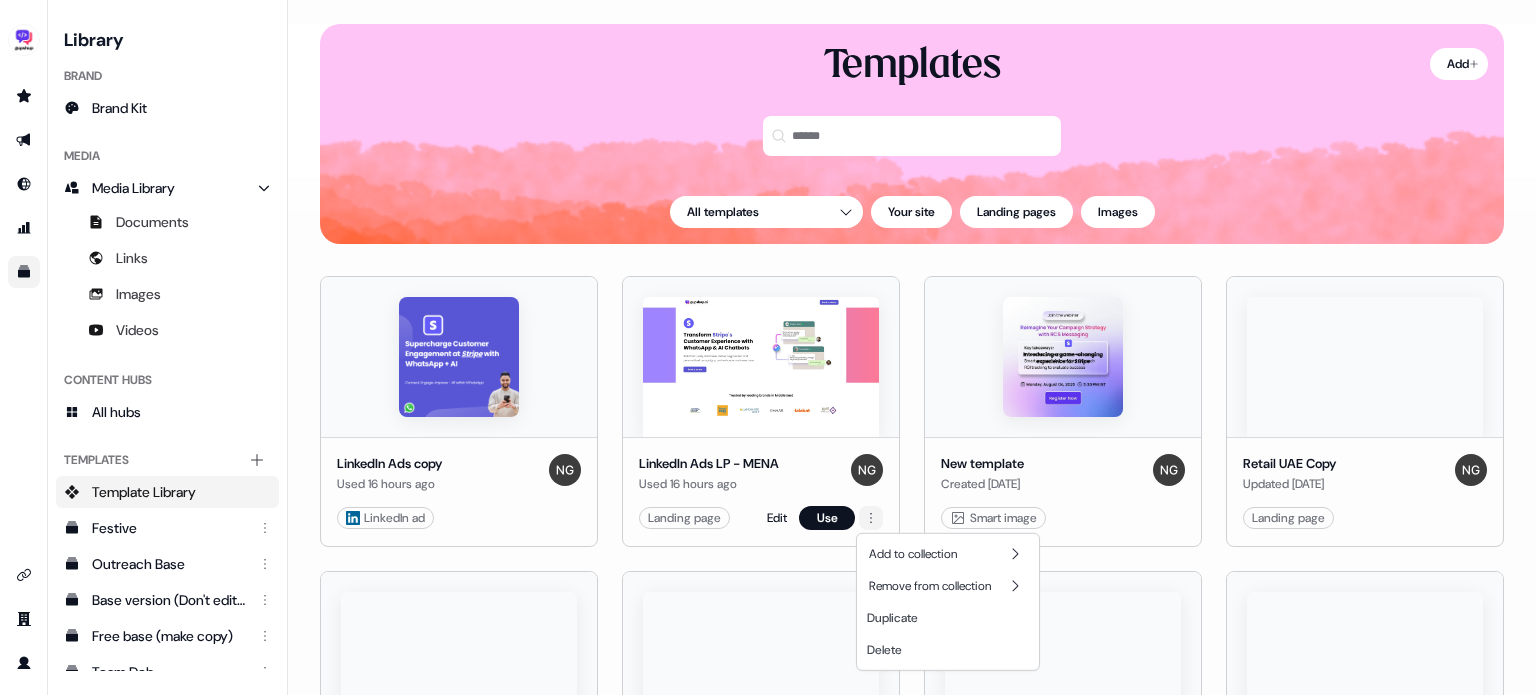 click on "For the best experience switch devices to a bigger screen. Go to [DOMAIN_NAME]   Library Brand Brand Kit Media Media Library Documents Links Images Videos Content Hubs All hubs Templates   Add collection Template Library Festive Outreach Base Base version (Don't edit) j Free base (make copy) Team Deb On brand Logistics- Mahesh AI Agents Linkedin Ads Loading... Add Templates All   templates Your site Landing pages Images LinkedIn Ads copy Used 16 hours ago   LinkedIn ad Edit Use LinkedIn Ads LP - MENA Used 16 hours ago Landing page Edit Use New template Created [DATE]   Smart image Edit Use Retail [GEOGRAPHIC_DATA]  Copy Updated [DATE] Landing page Edit Use LinkedIn Ads - [GEOGRAPHIC_DATA] Updated [DATE] Landing page Edit Use Ecom & Retail Agents Used [DATE] Landing page Edit Use Retail & Ecomm 2025 (SEA) Copy Updated [DATE] Landing page Edit Use Real Estate AI Agents Copy Created [DATE] Landing page Edit Use Real Estate AI Agents [PERSON_NAME] Used [DATE] Landing page Edit Use Nigama - Travel & Hospitality" at bounding box center (768, 347) 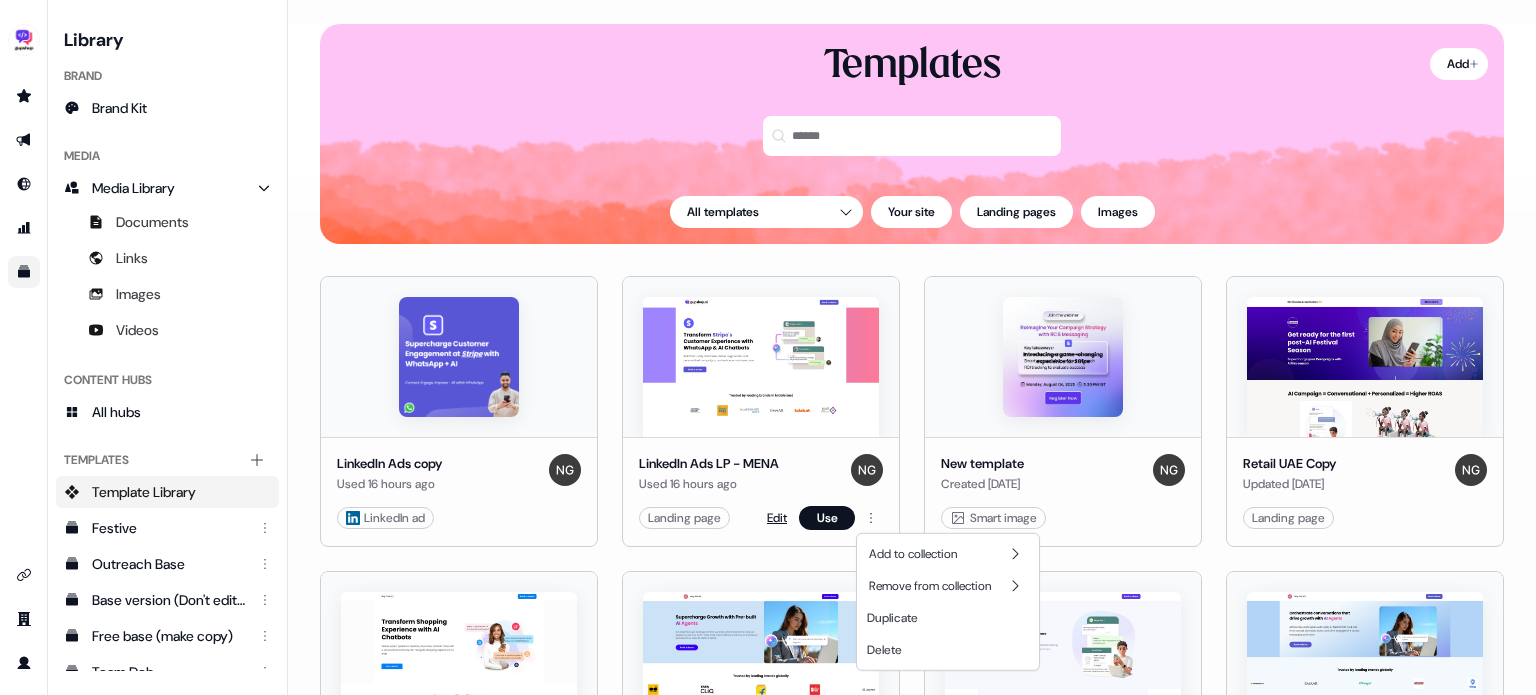 click on "For the best experience switch devices to a bigger screen. Go to [DOMAIN_NAME]   Library Brand Brand Kit Media Media Library Documents Links Images Videos Content Hubs All hubs Templates   Add collection Template Library Festive Outreach Base Base version (Don't edit) j Free base (make copy) Team Deb On brand Logistics- Mahesh AI Agents Linkedin Ads Loading... Add Templates All   templates Your site Landing pages Images LinkedIn Ads copy Used 16 hours ago   LinkedIn ad Edit Use LinkedIn Ads LP - MENA Used 16 hours ago Landing page Edit Use New template Created [DATE]   Smart image Edit Use Retail [GEOGRAPHIC_DATA]  Copy Updated [DATE] Landing page Edit Use LinkedIn Ads - [GEOGRAPHIC_DATA] Updated [DATE] Landing page Edit Use Ecom & Retail Agents Used [DATE] Landing page Edit Use Retail & Ecomm 2025 (SEA) Copy Updated [DATE] Landing page Edit Use Real Estate AI Agents Copy Created [DATE] Landing page Edit Use Real Estate AI Agents [PERSON_NAME] Used [DATE] Landing page Edit Use Nigama - Travel & Hospitality" at bounding box center [768, 347] 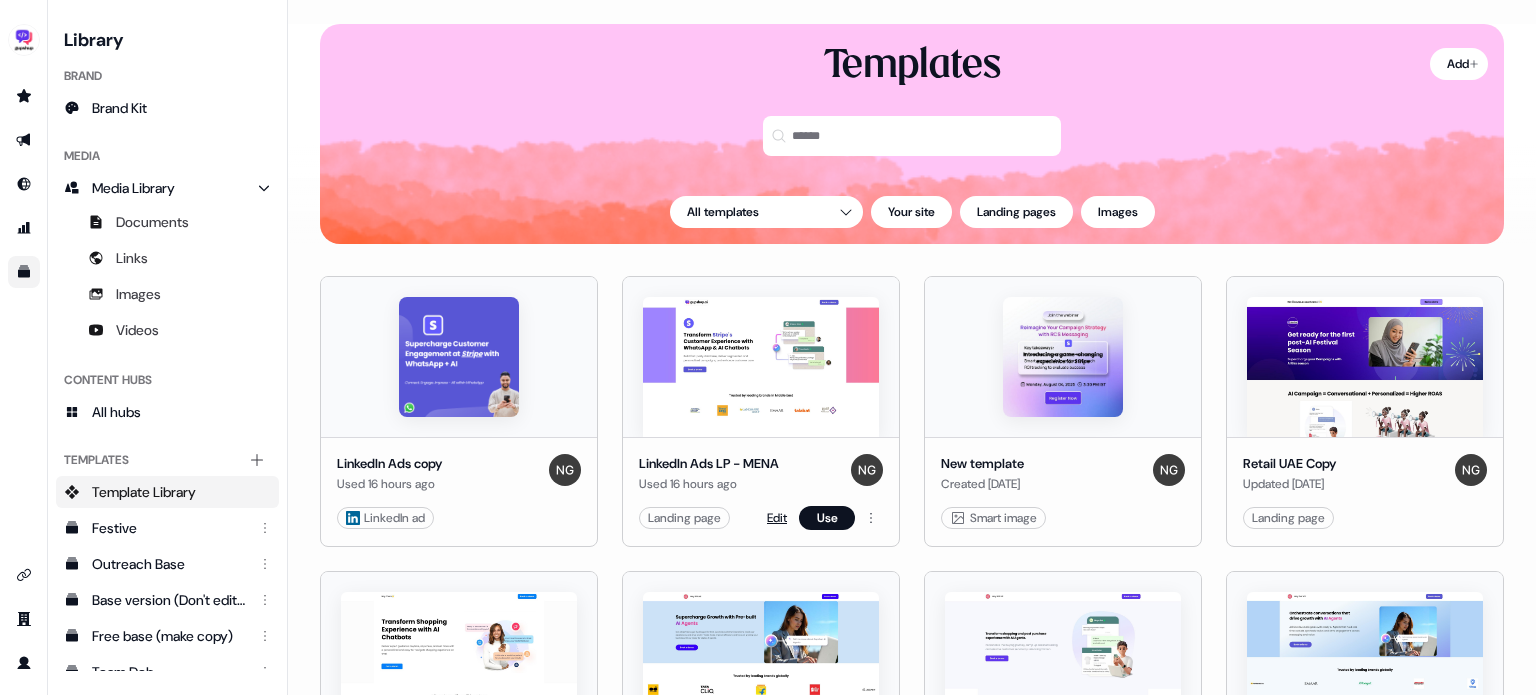 click on "Edit" at bounding box center [777, 518] 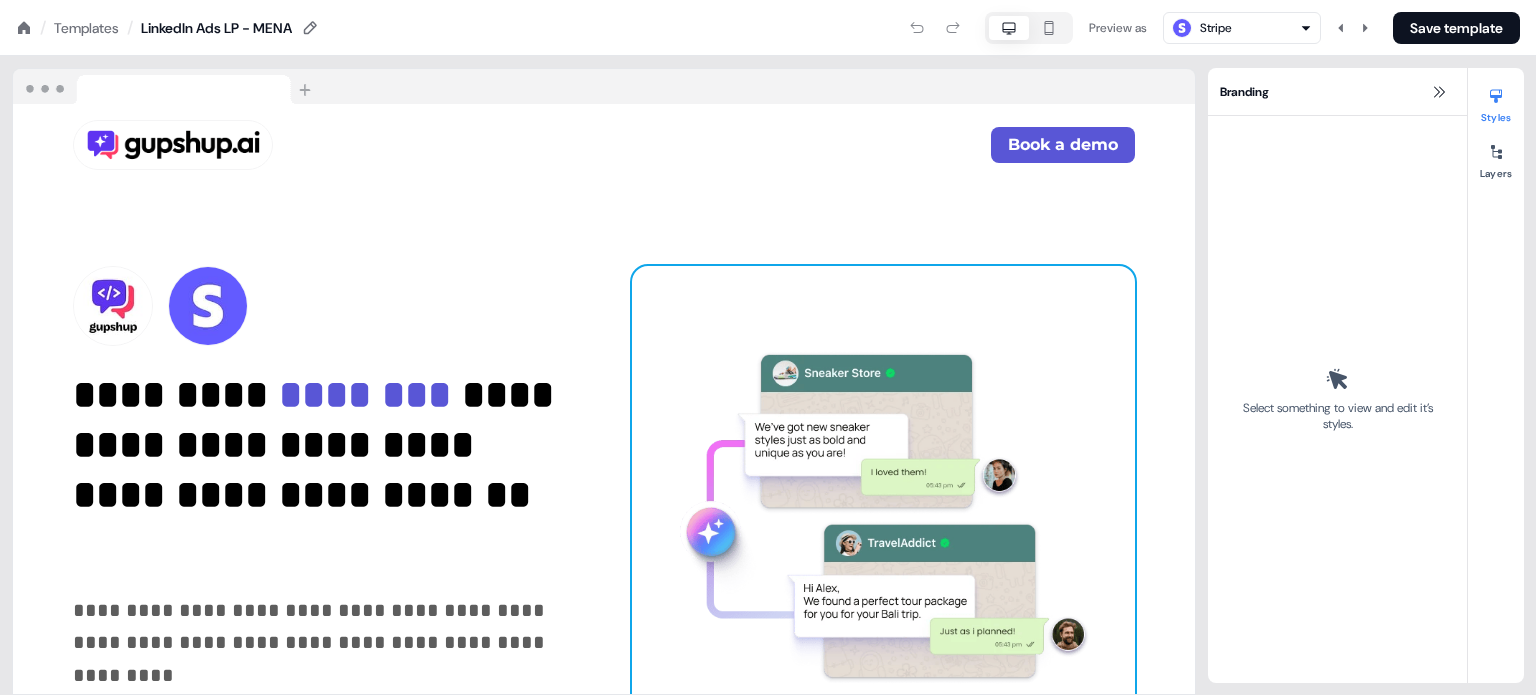 scroll, scrollTop: 0, scrollLeft: 0, axis: both 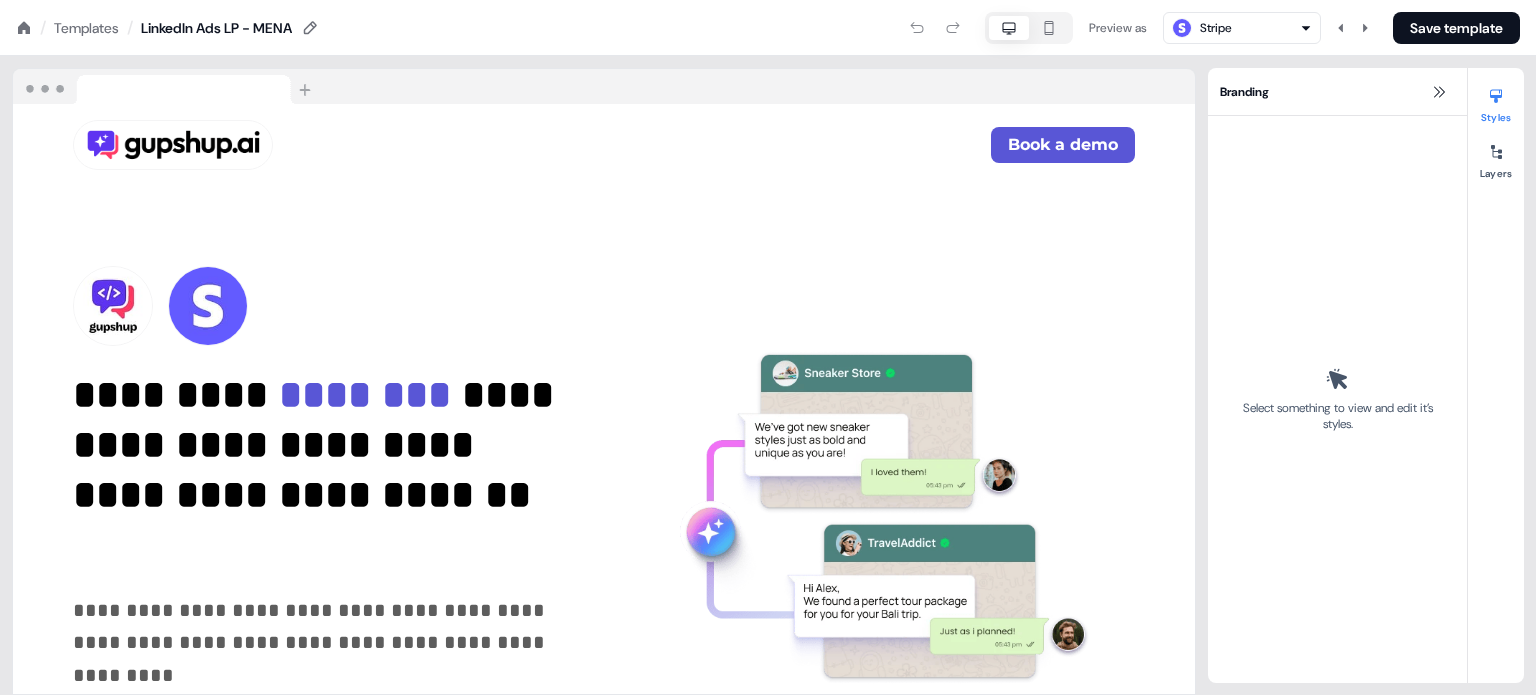 click on "Stripe" at bounding box center (1242, 28) 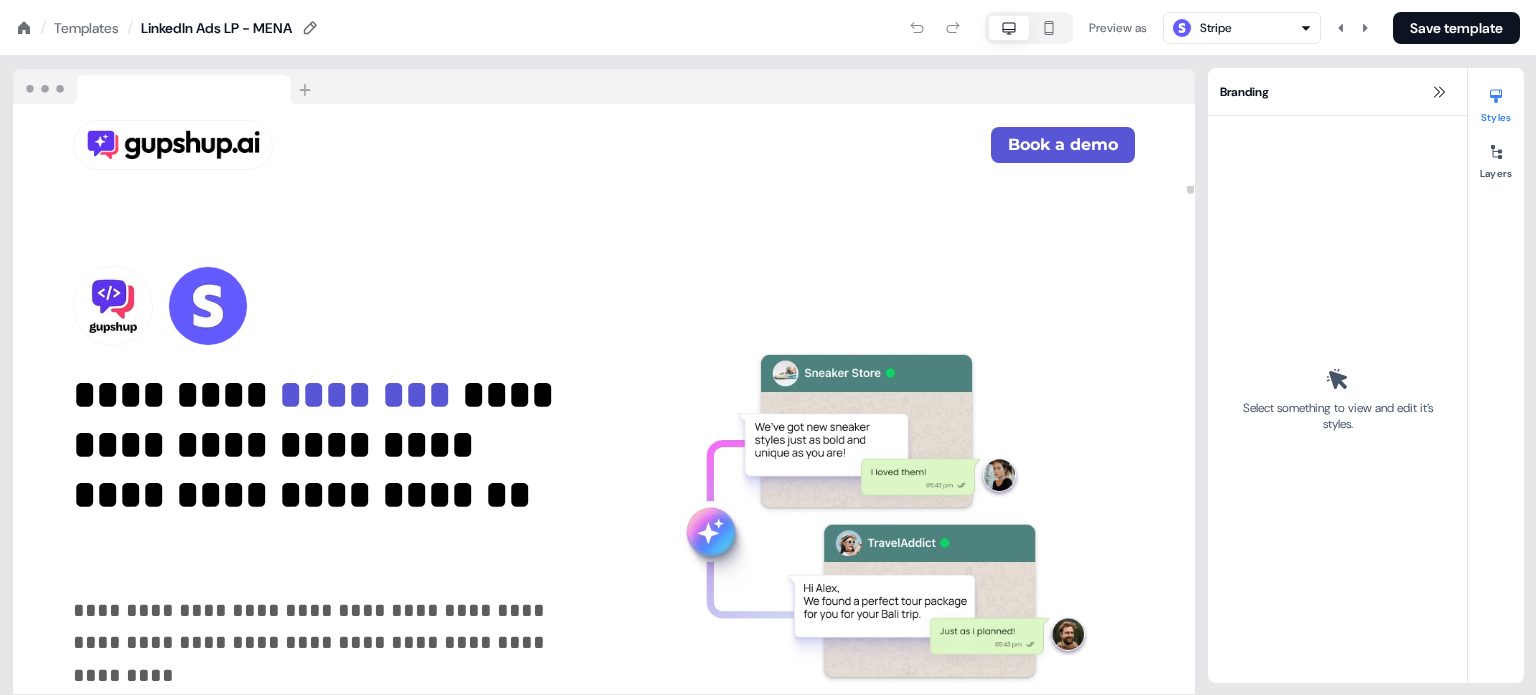 scroll, scrollTop: 524, scrollLeft: 0, axis: vertical 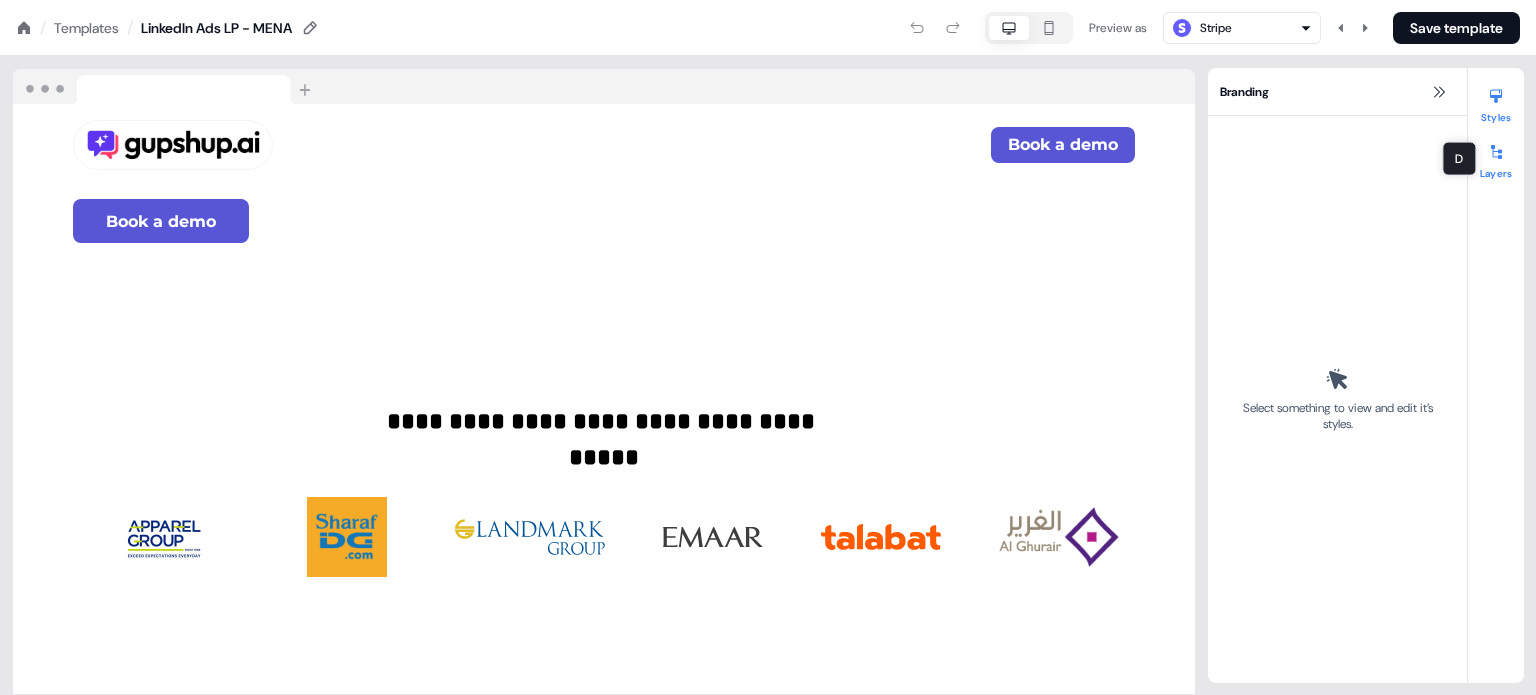 click 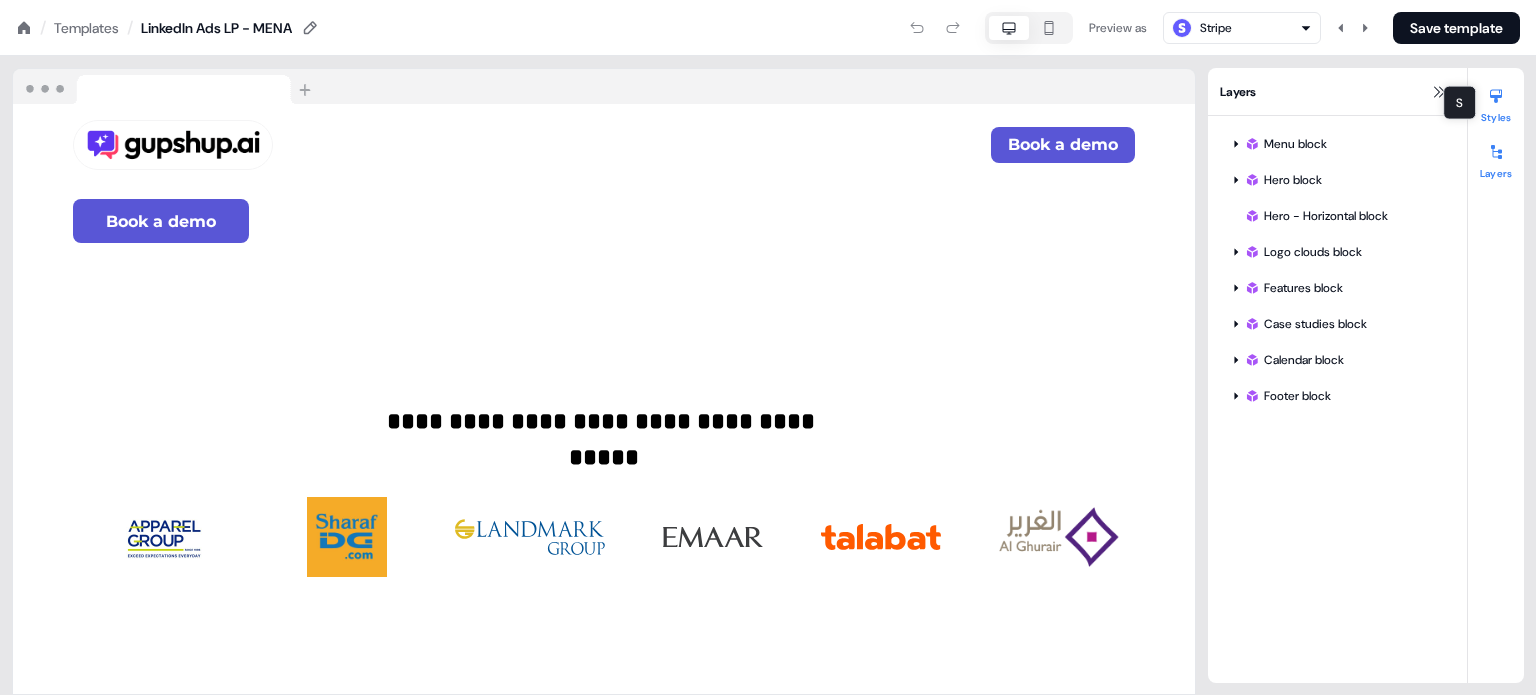 click on "Styles" at bounding box center [1496, 102] 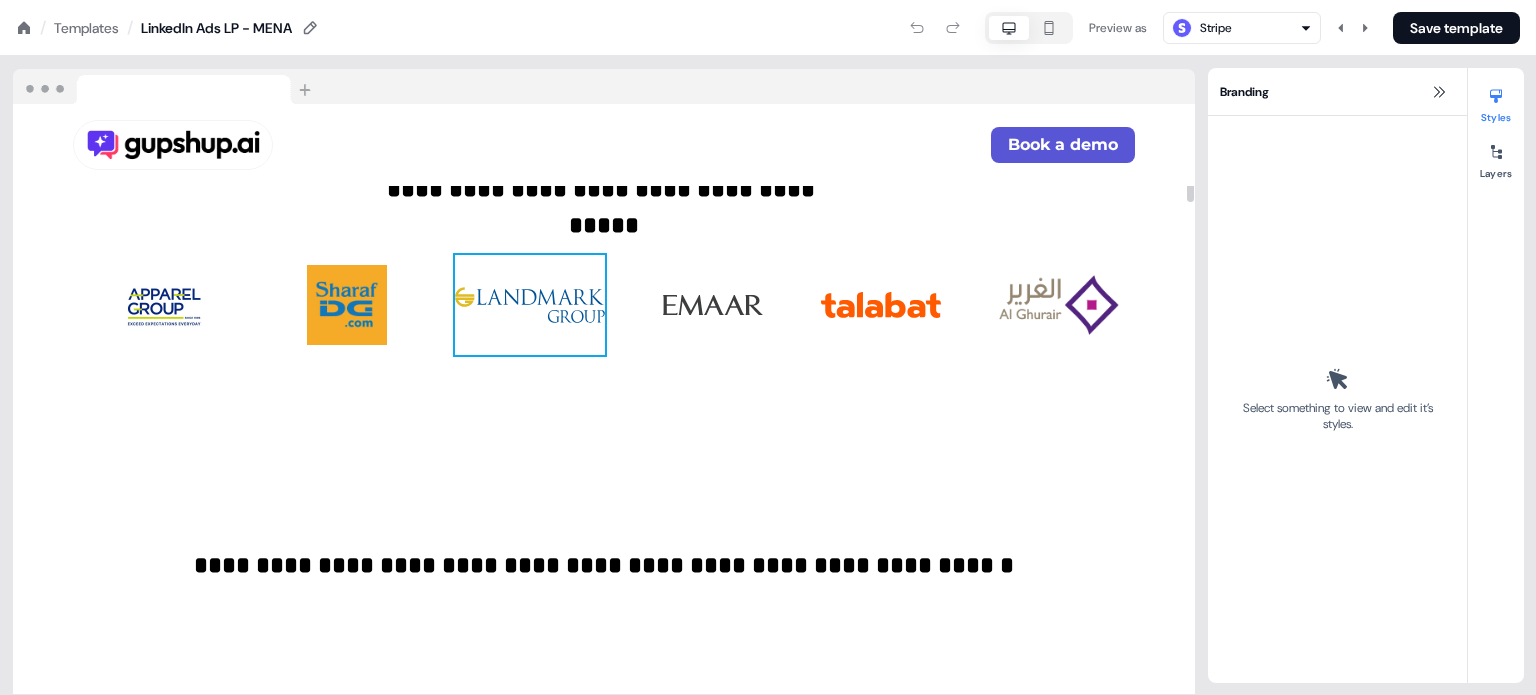 scroll, scrollTop: 0, scrollLeft: 0, axis: both 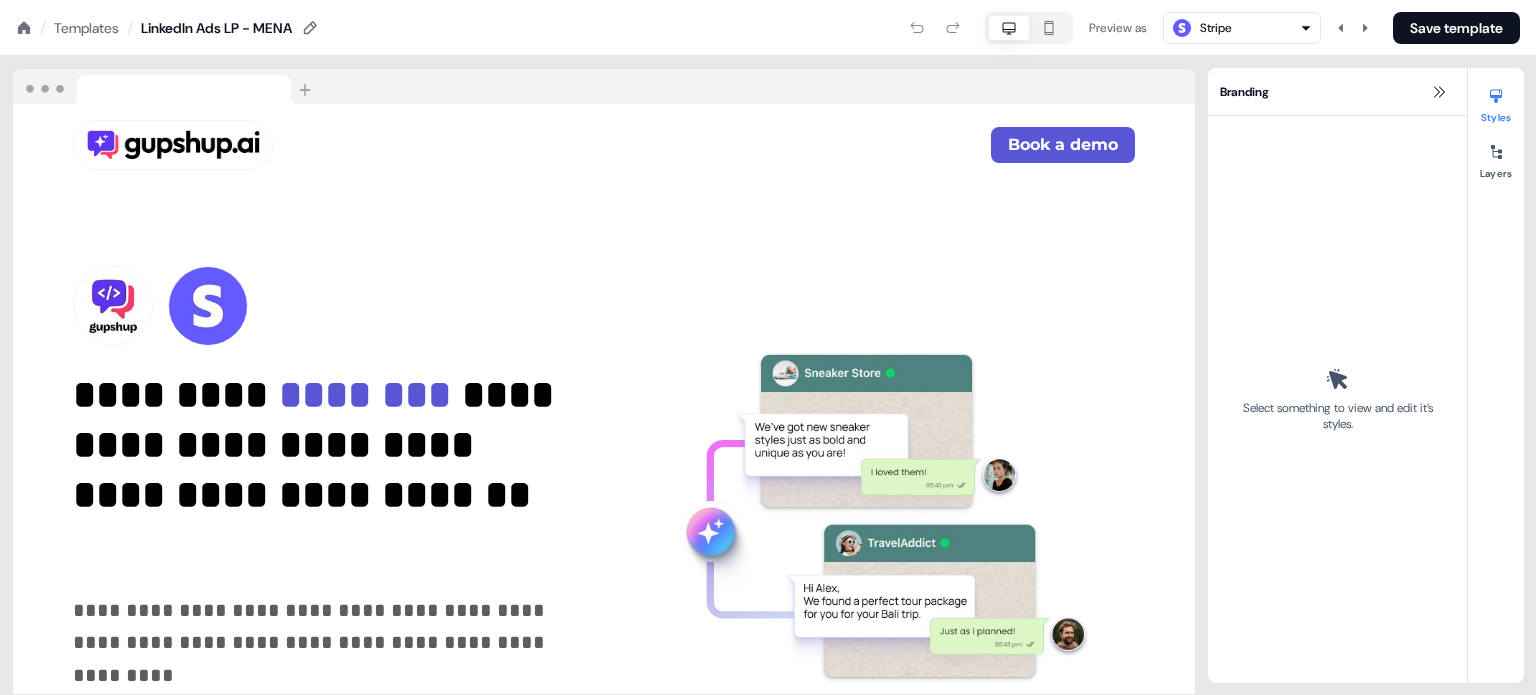 click 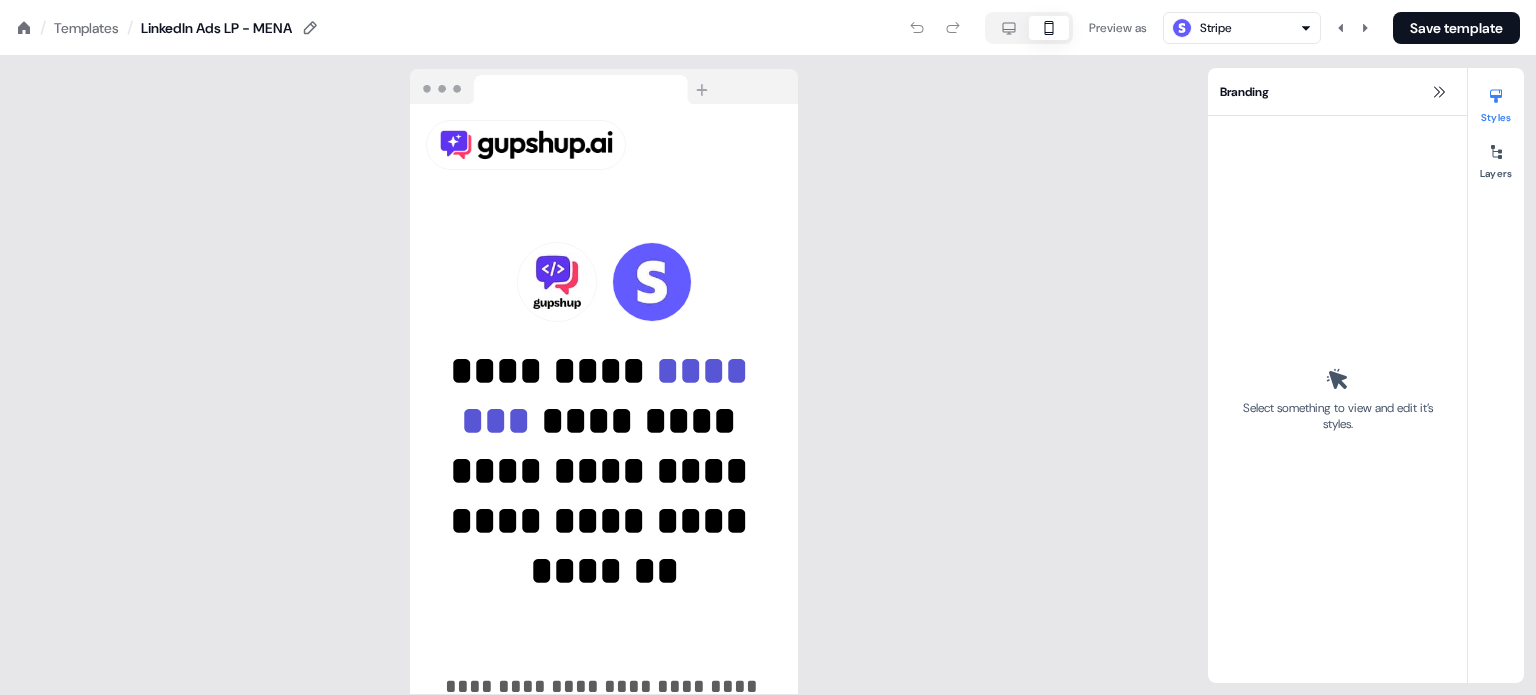 click on "Stripe" at bounding box center (1242, 28) 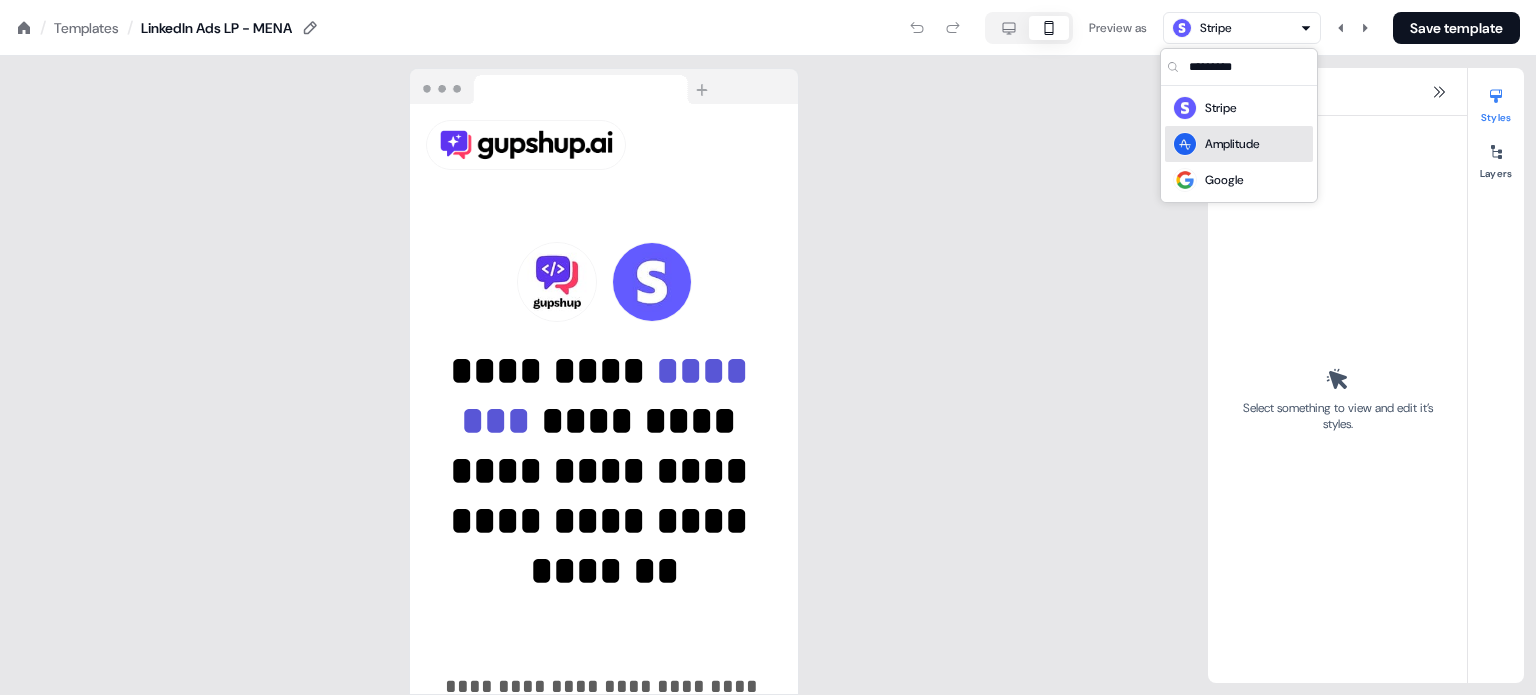 click on "Amplitude" at bounding box center (1232, 144) 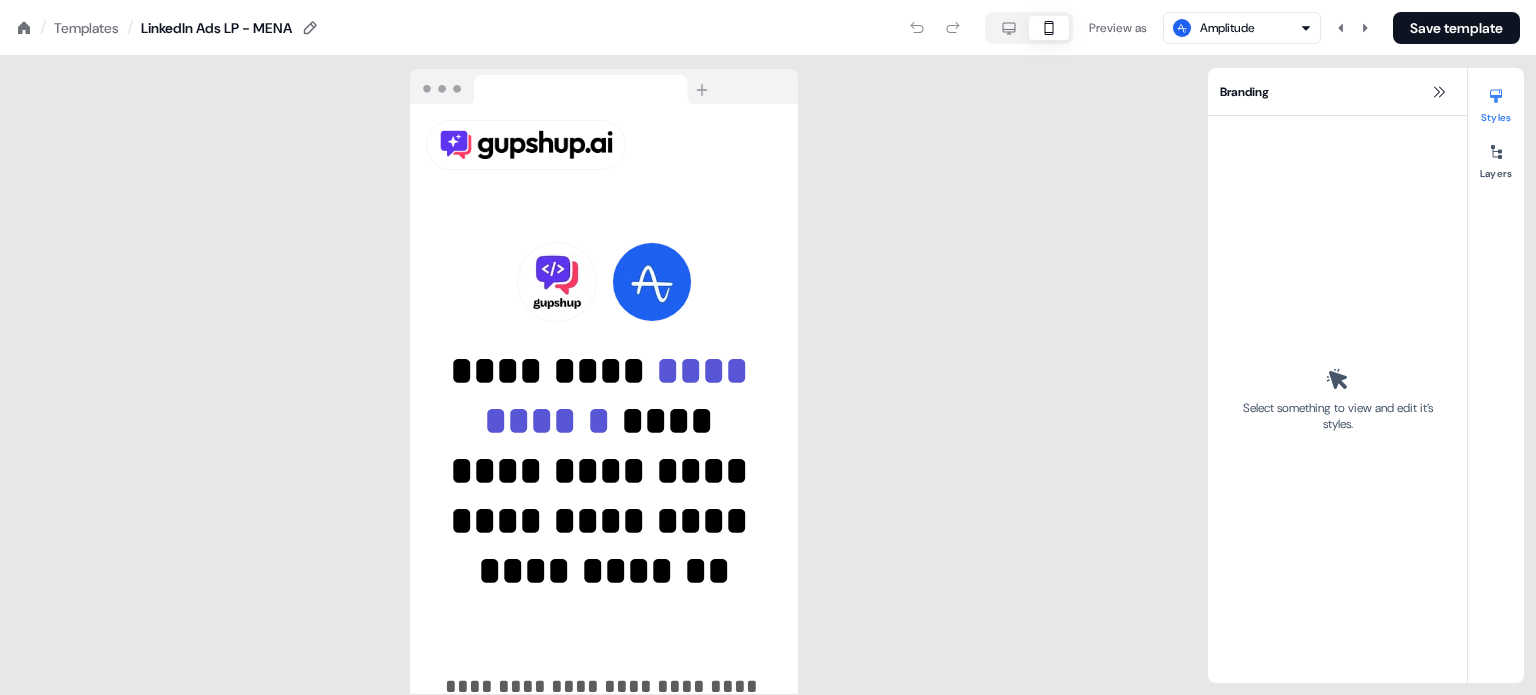 click on "Amplitude" at bounding box center [1242, 28] 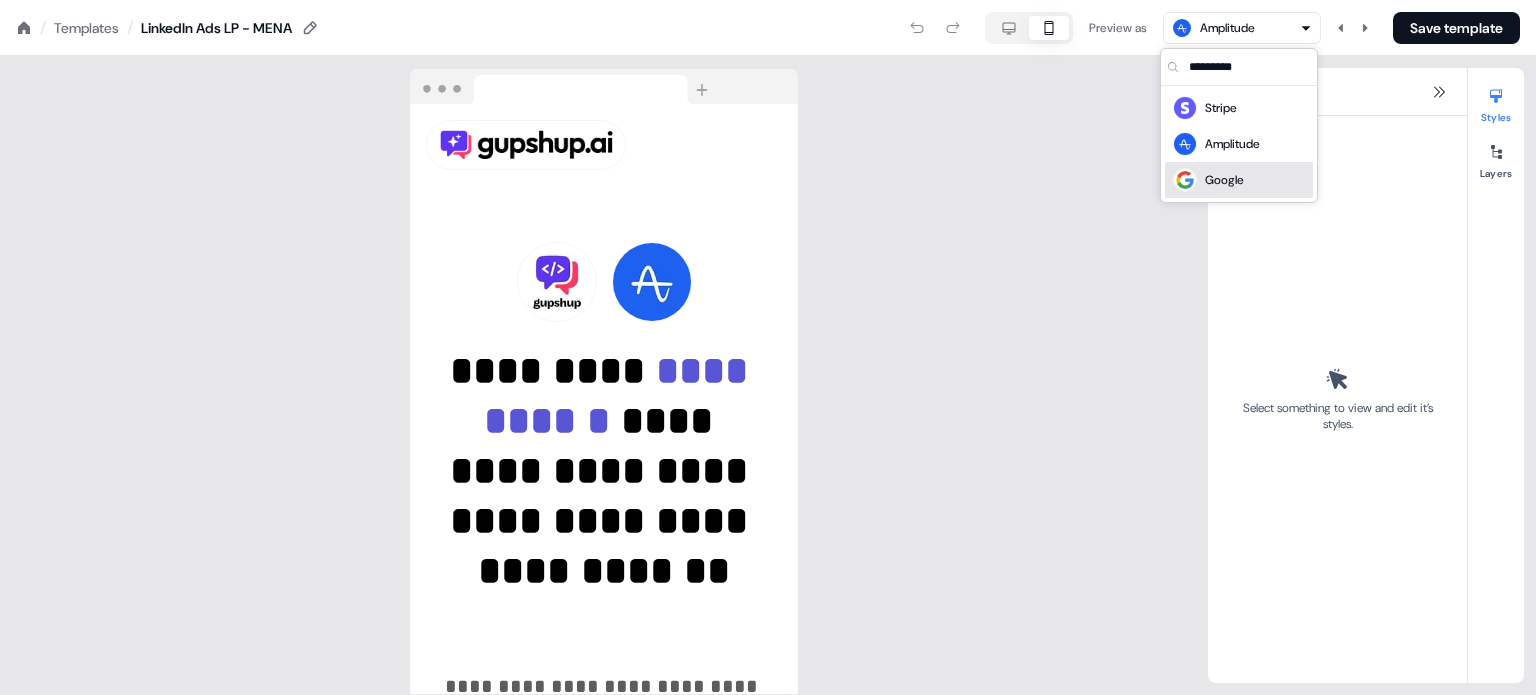 click on "Google" at bounding box center (1208, 180) 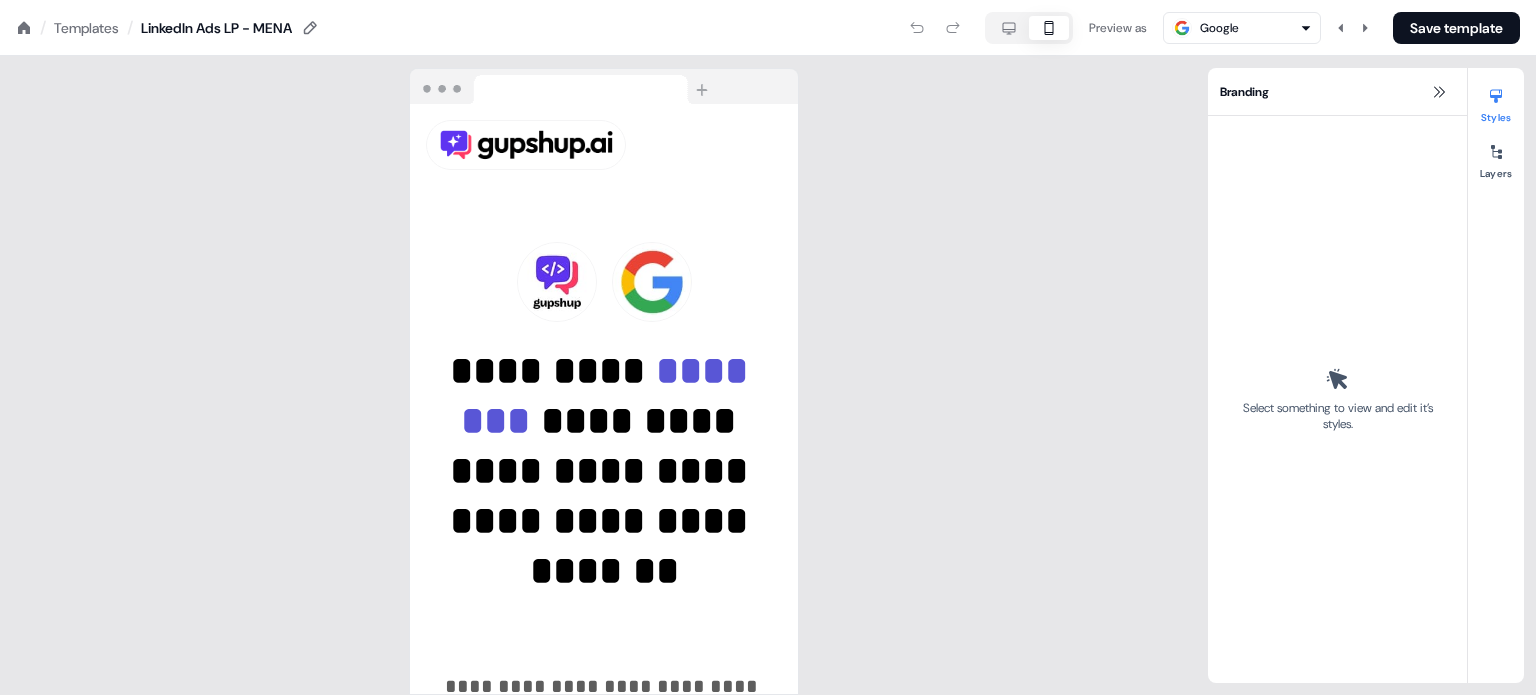 click on "Google" at bounding box center (1219, 28) 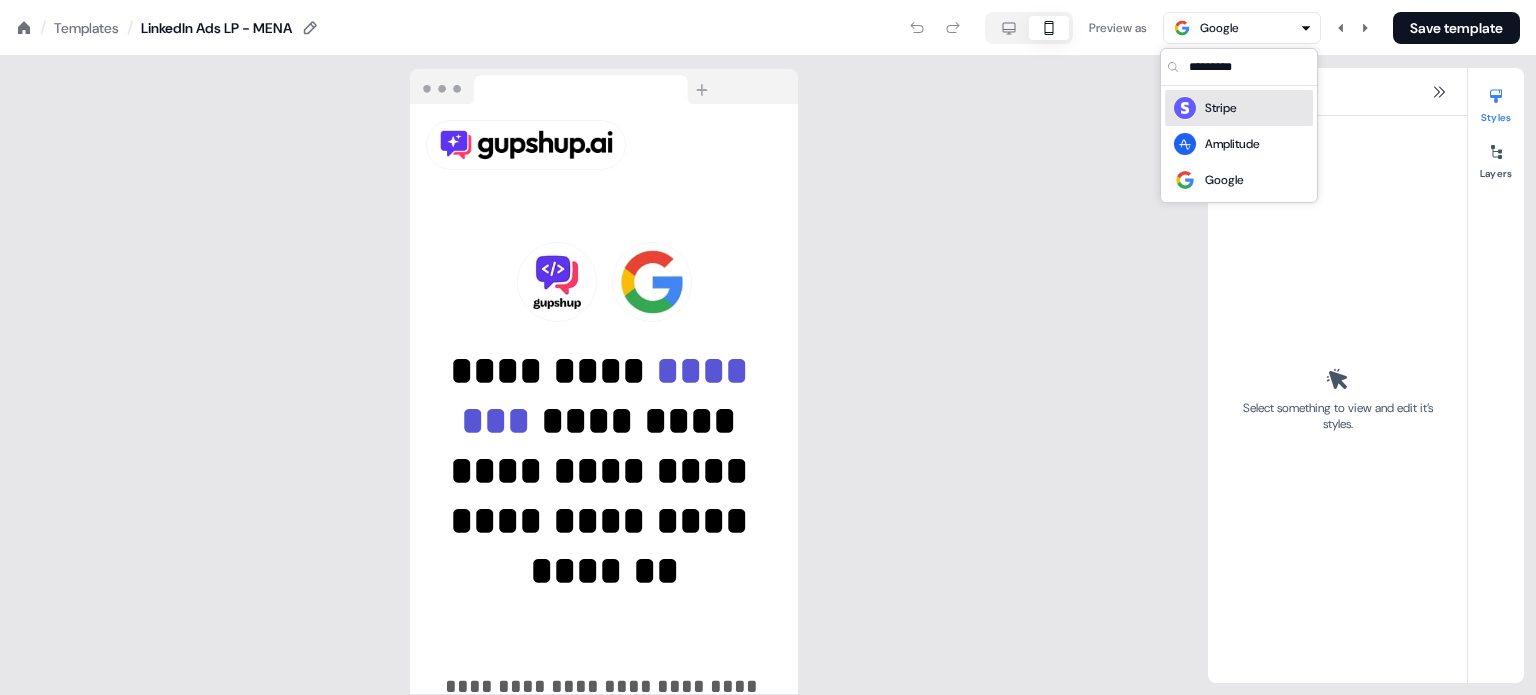 click on "Stripe" at bounding box center [1221, 108] 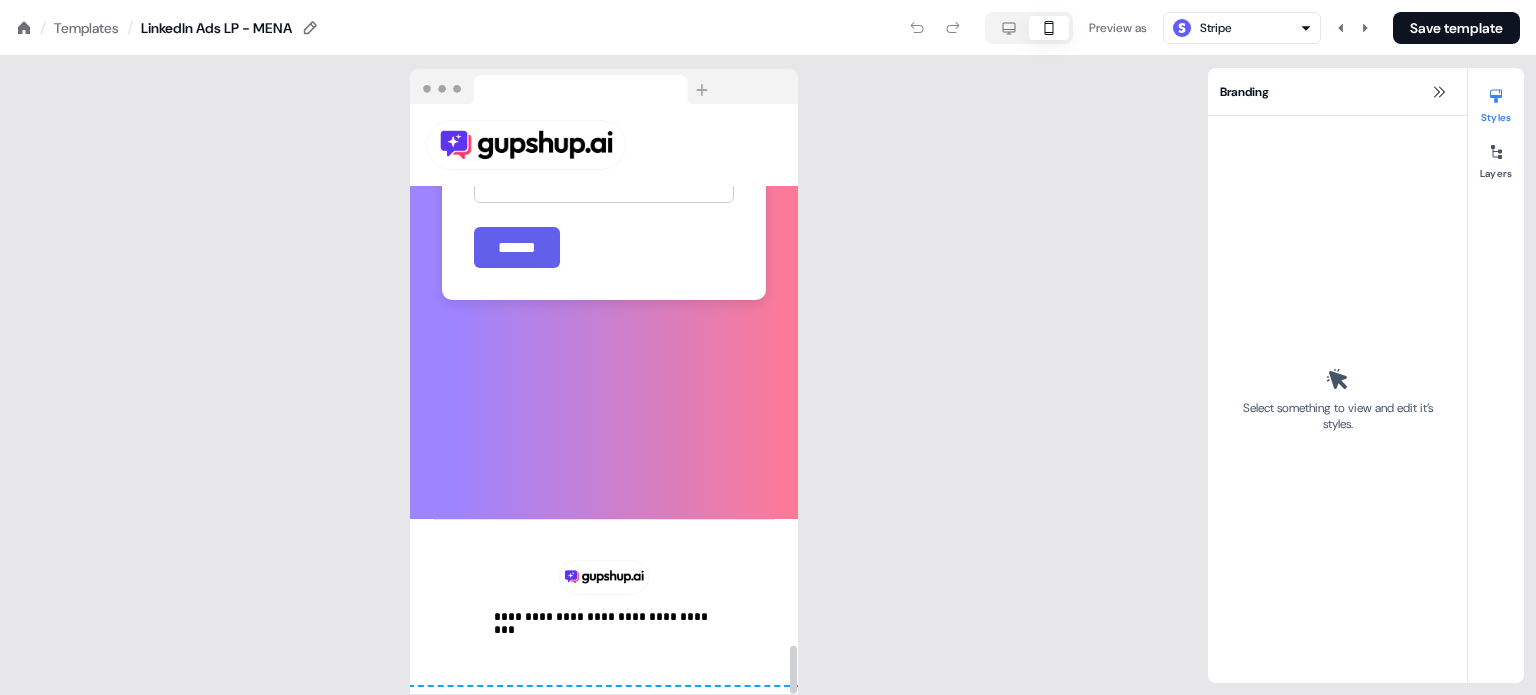 scroll, scrollTop: 6642, scrollLeft: 0, axis: vertical 